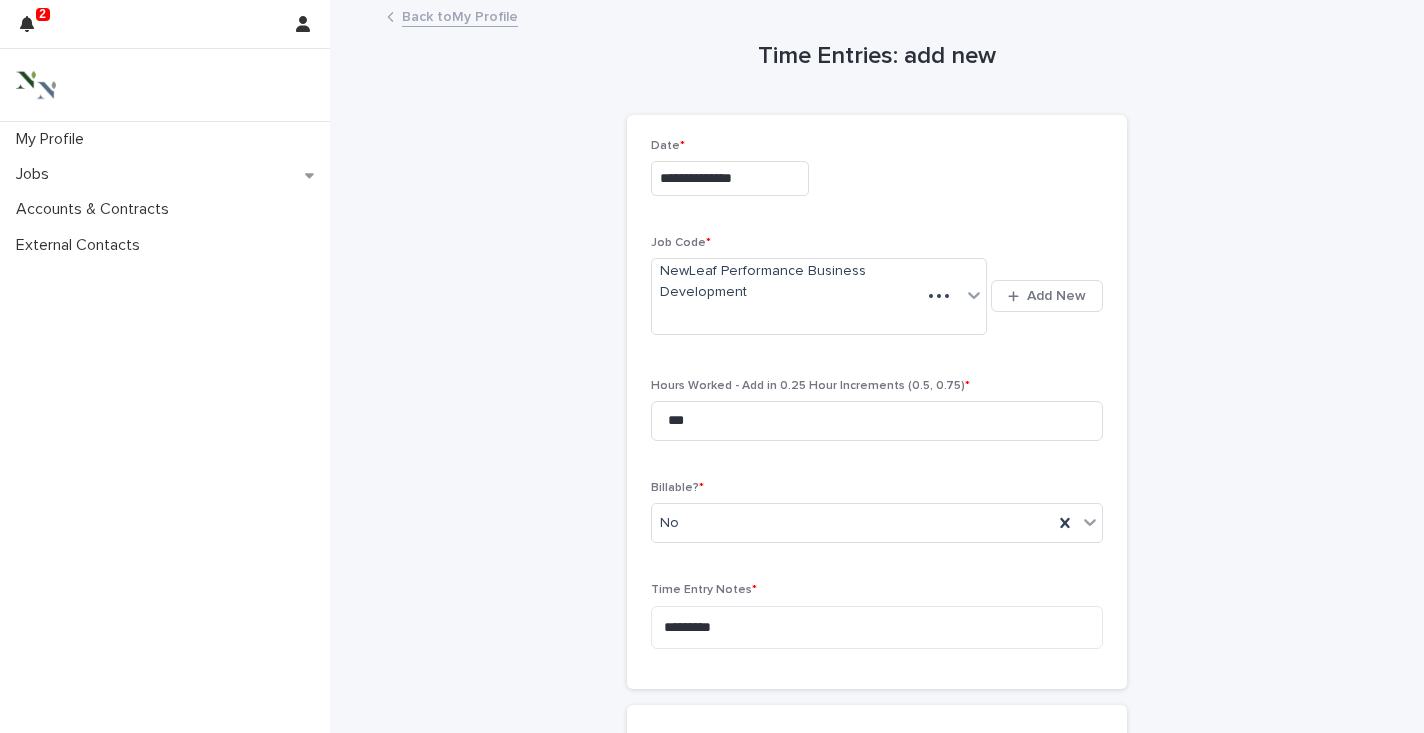 scroll, scrollTop: 0, scrollLeft: 0, axis: both 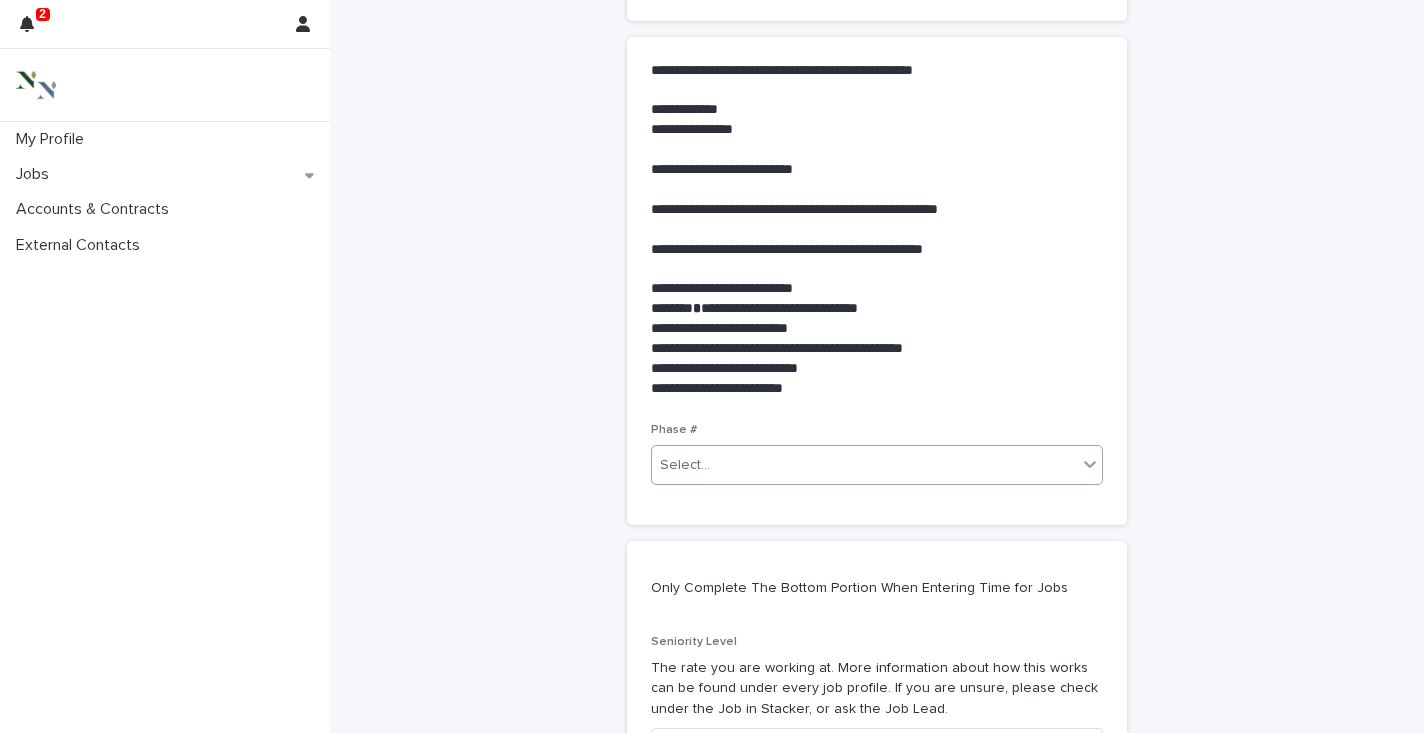 type on "**********" 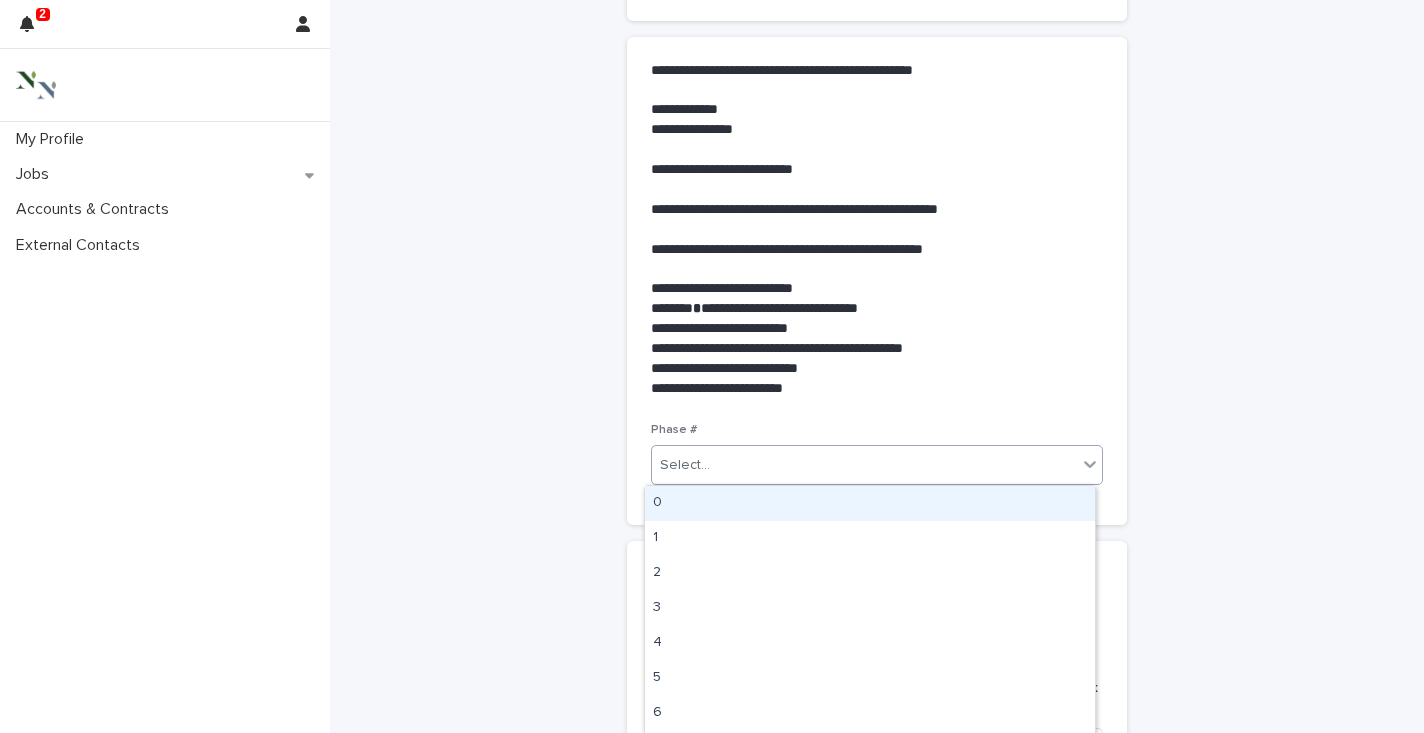 click on "Select..." at bounding box center [864, 465] 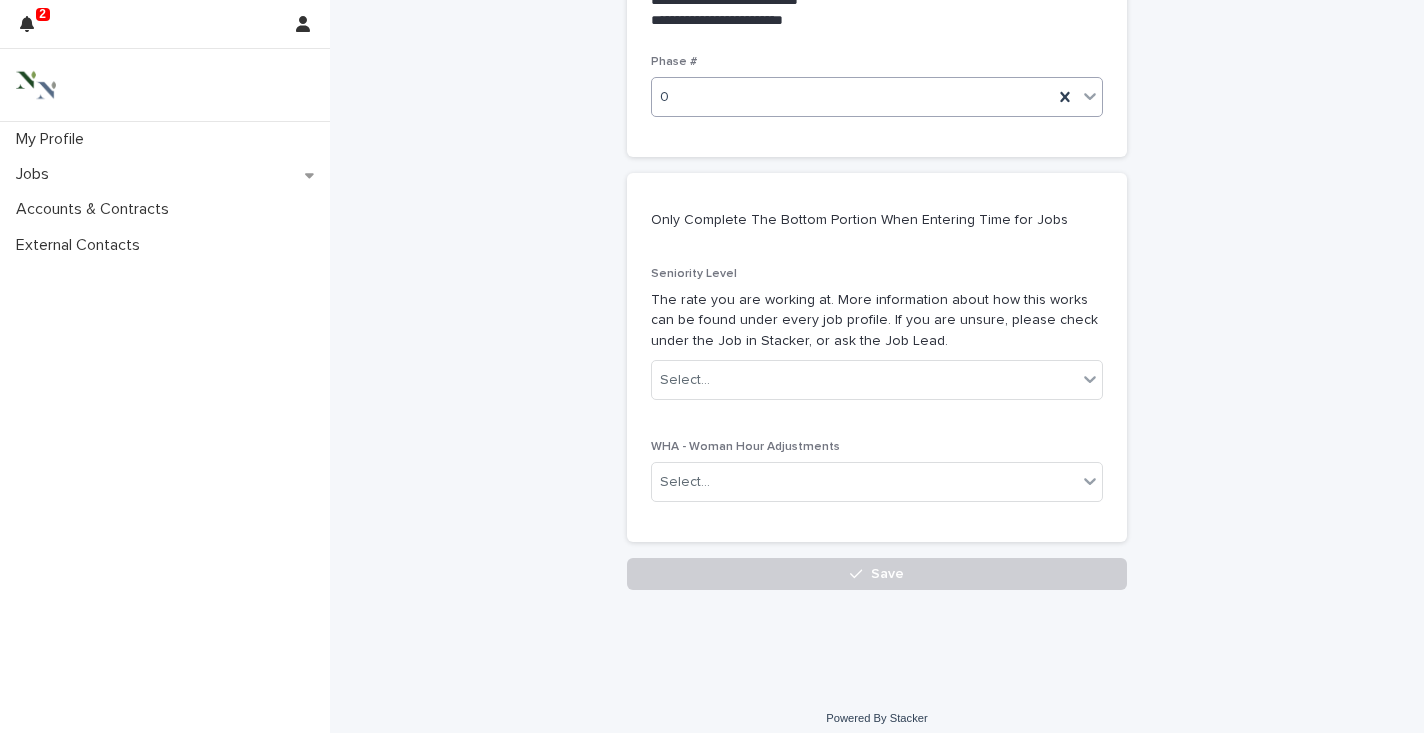 scroll, scrollTop: 1050, scrollLeft: 0, axis: vertical 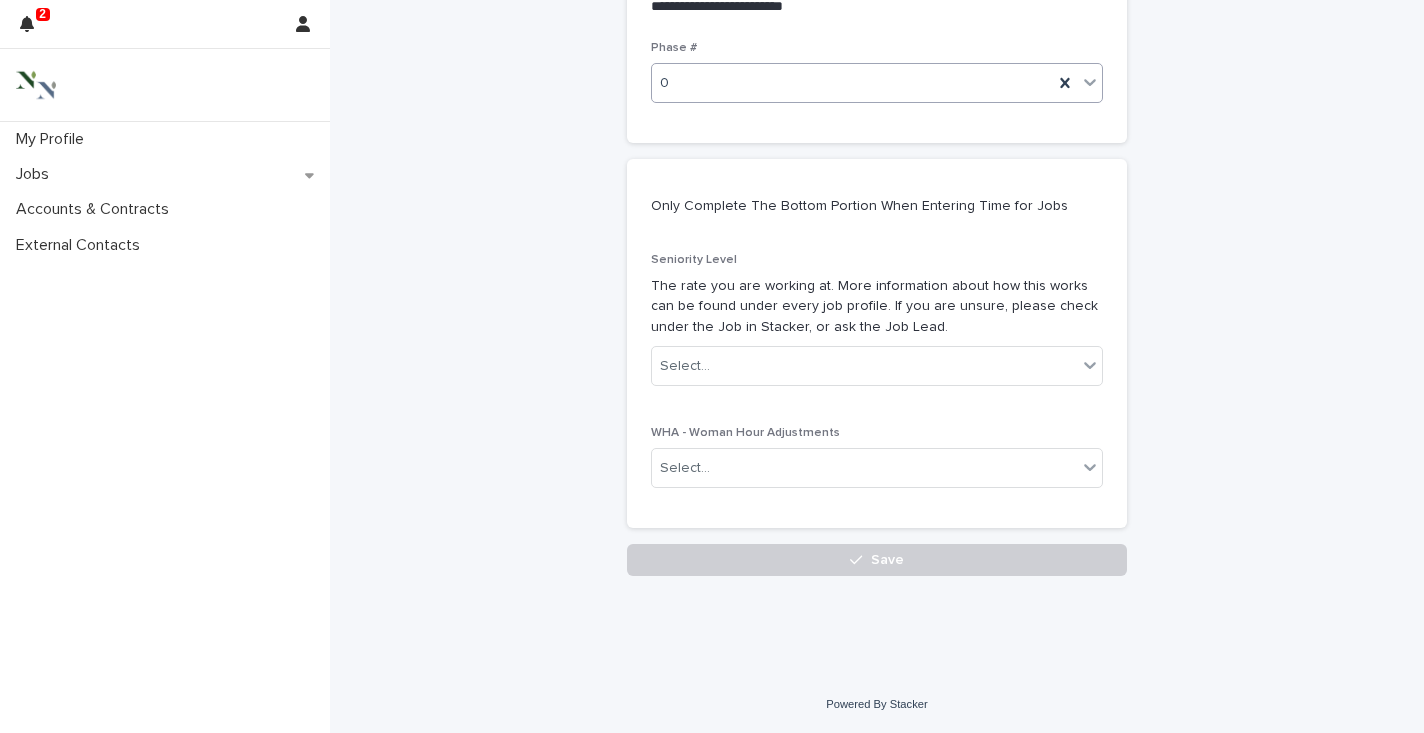 click on "**********" at bounding box center [877, -211] 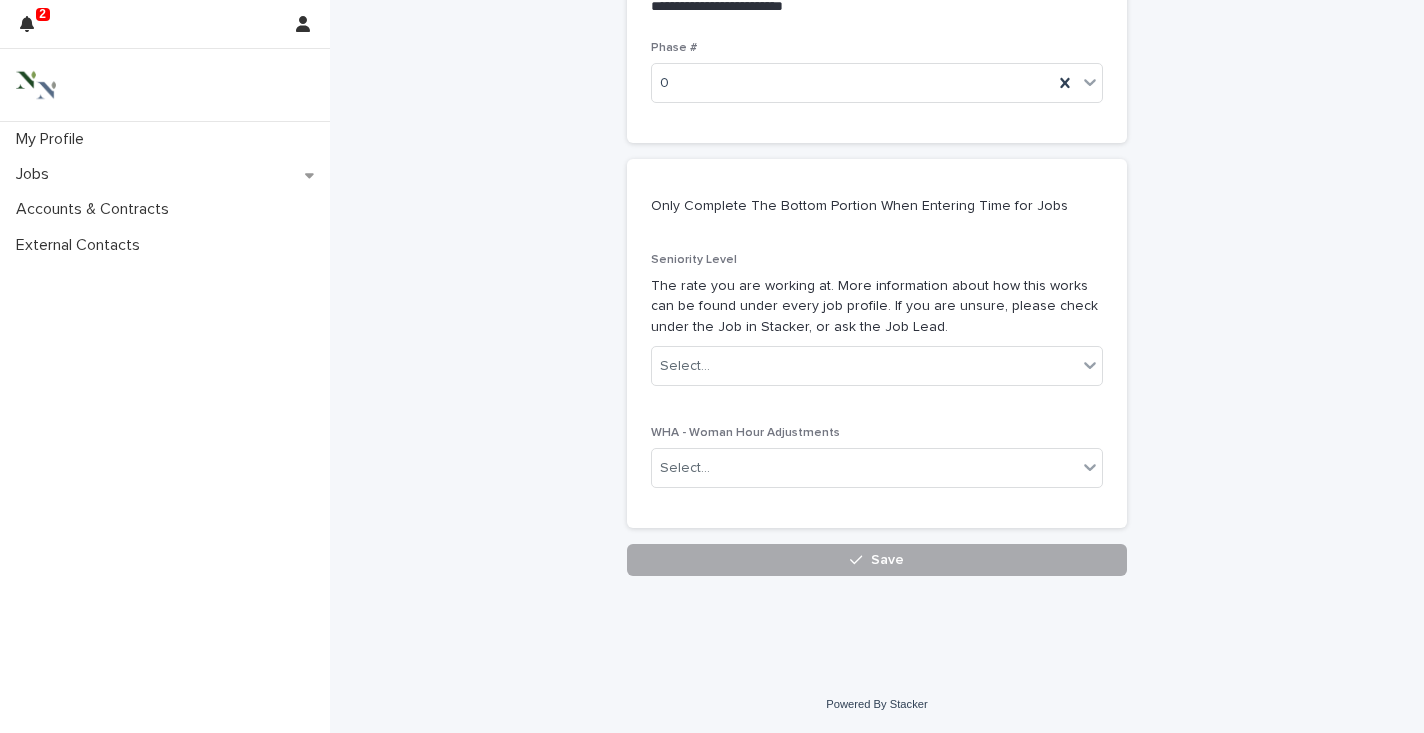click on "Save" at bounding box center [877, 560] 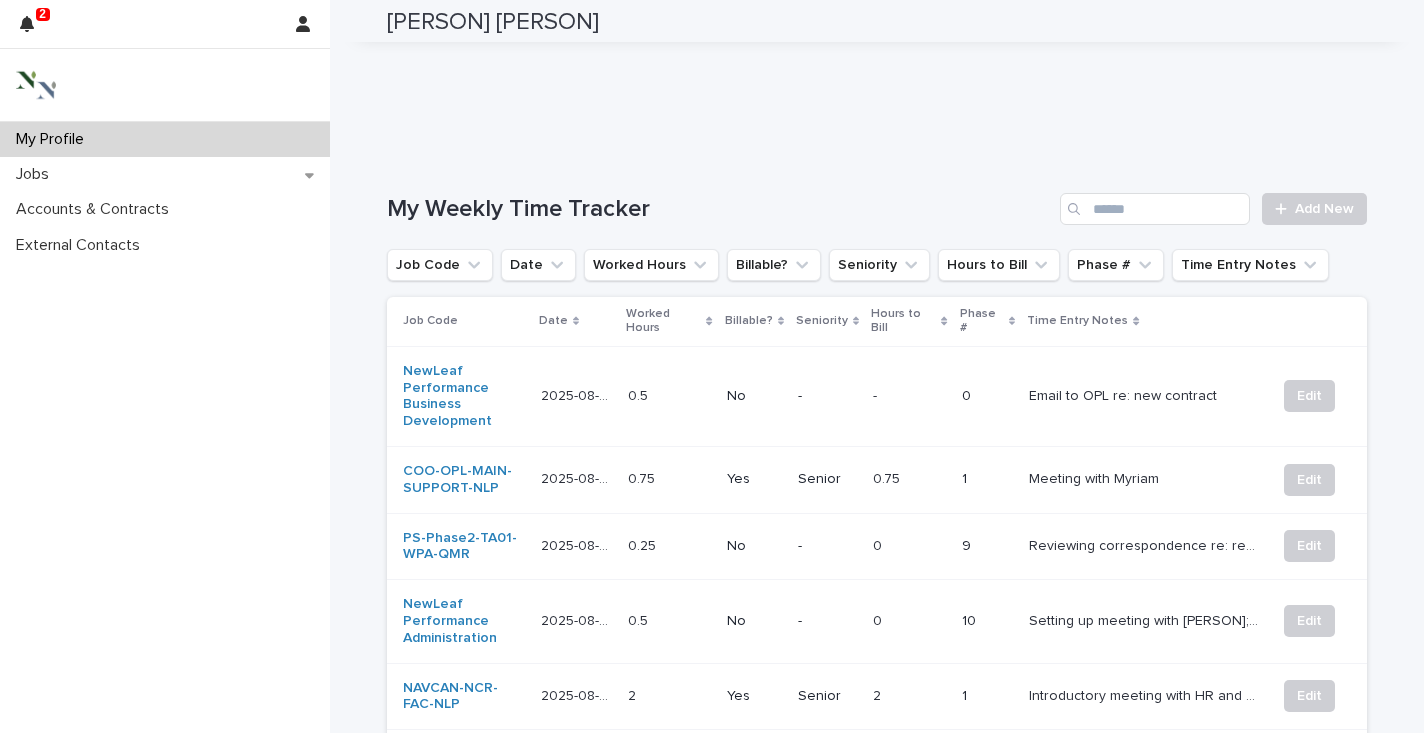 scroll, scrollTop: 659, scrollLeft: 0, axis: vertical 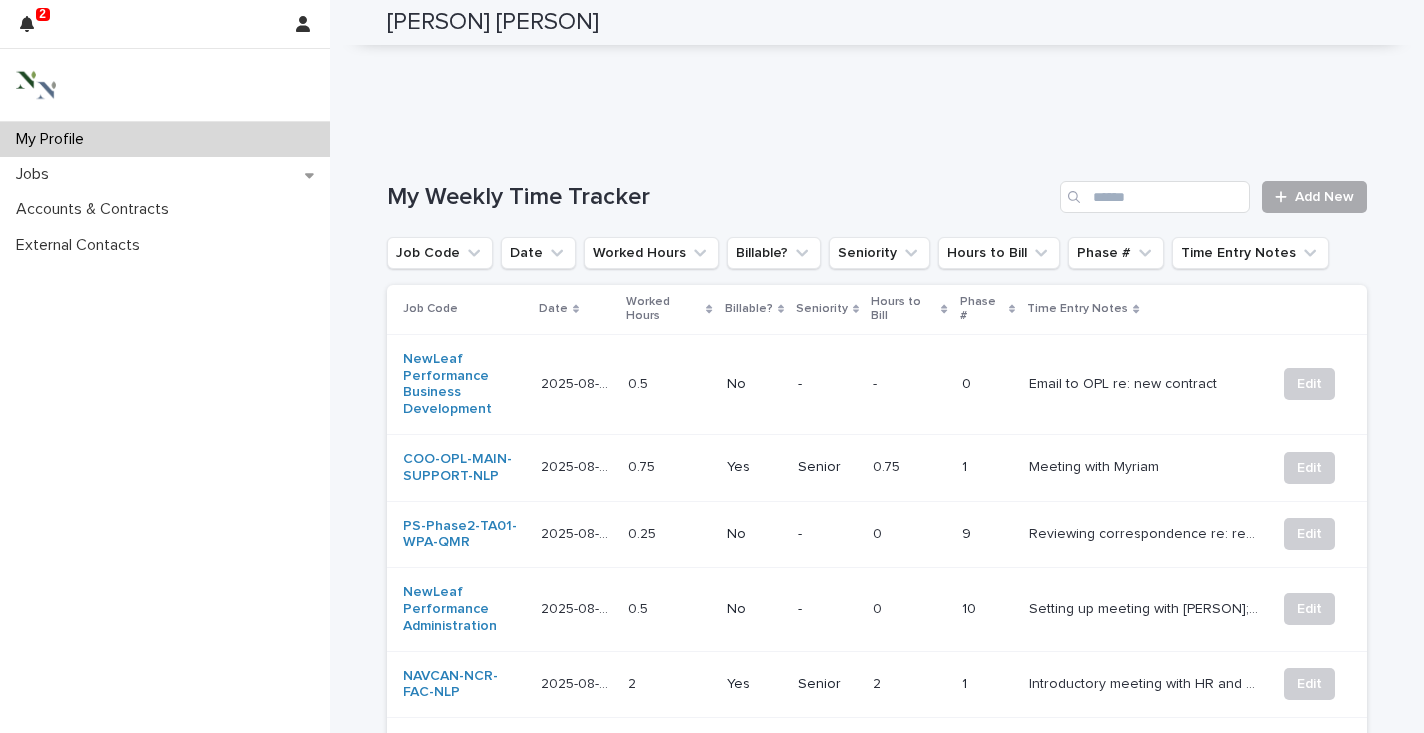 click on "Add New" at bounding box center (1324, 197) 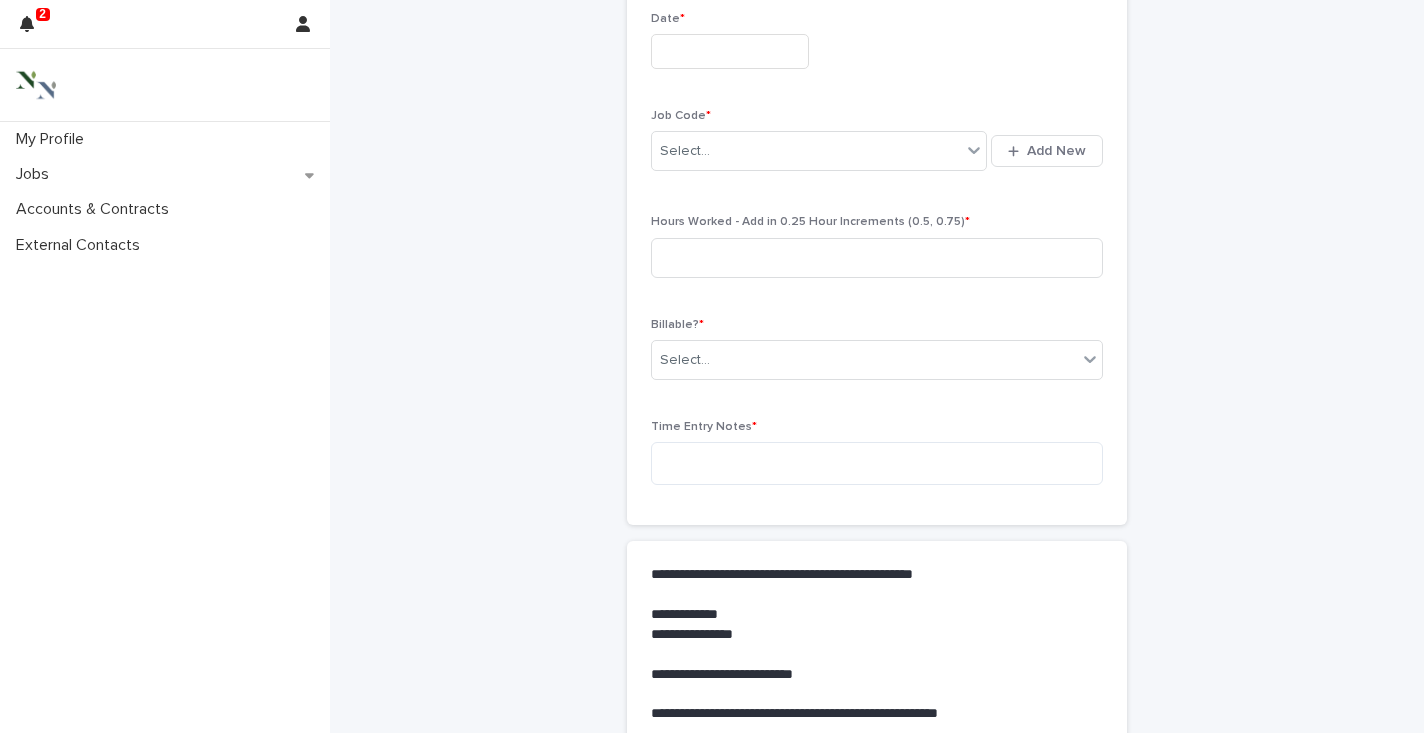 scroll, scrollTop: 0, scrollLeft: 0, axis: both 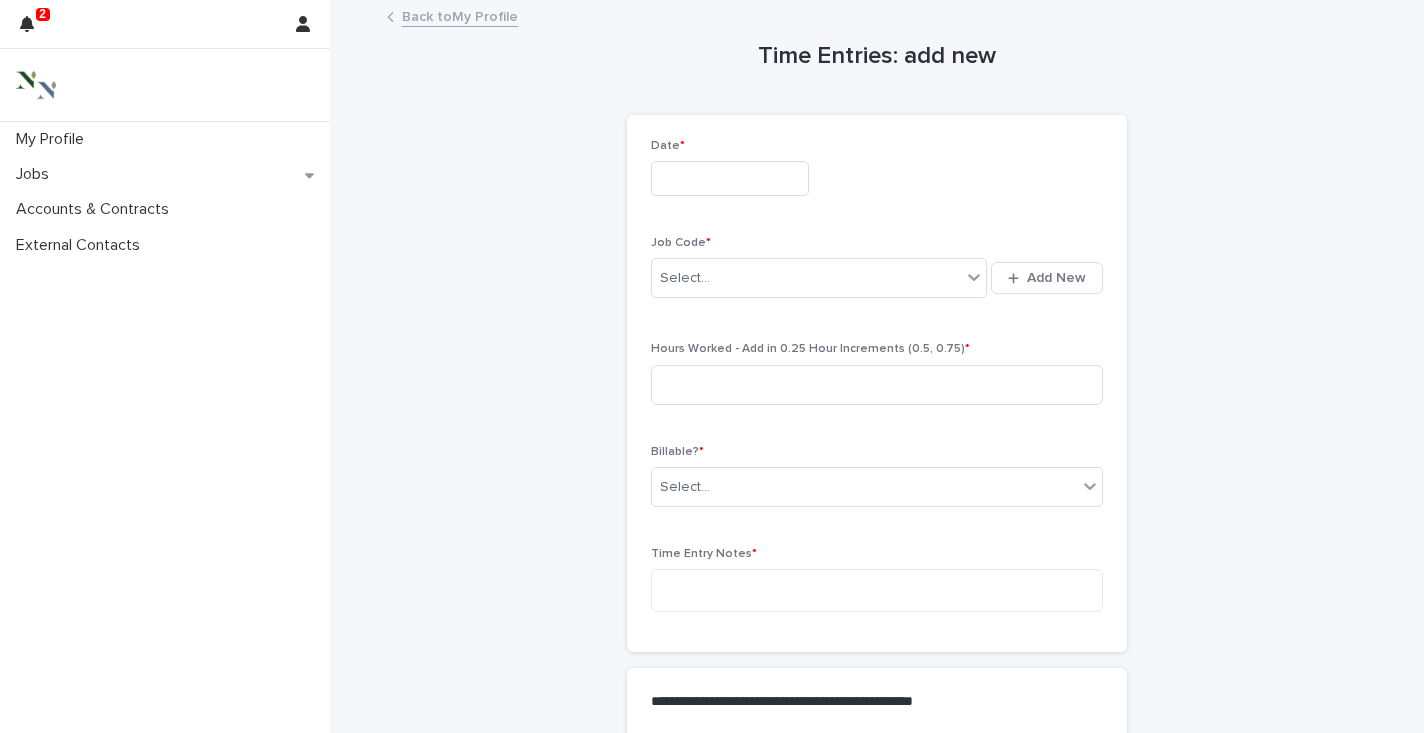 click at bounding box center (730, 178) 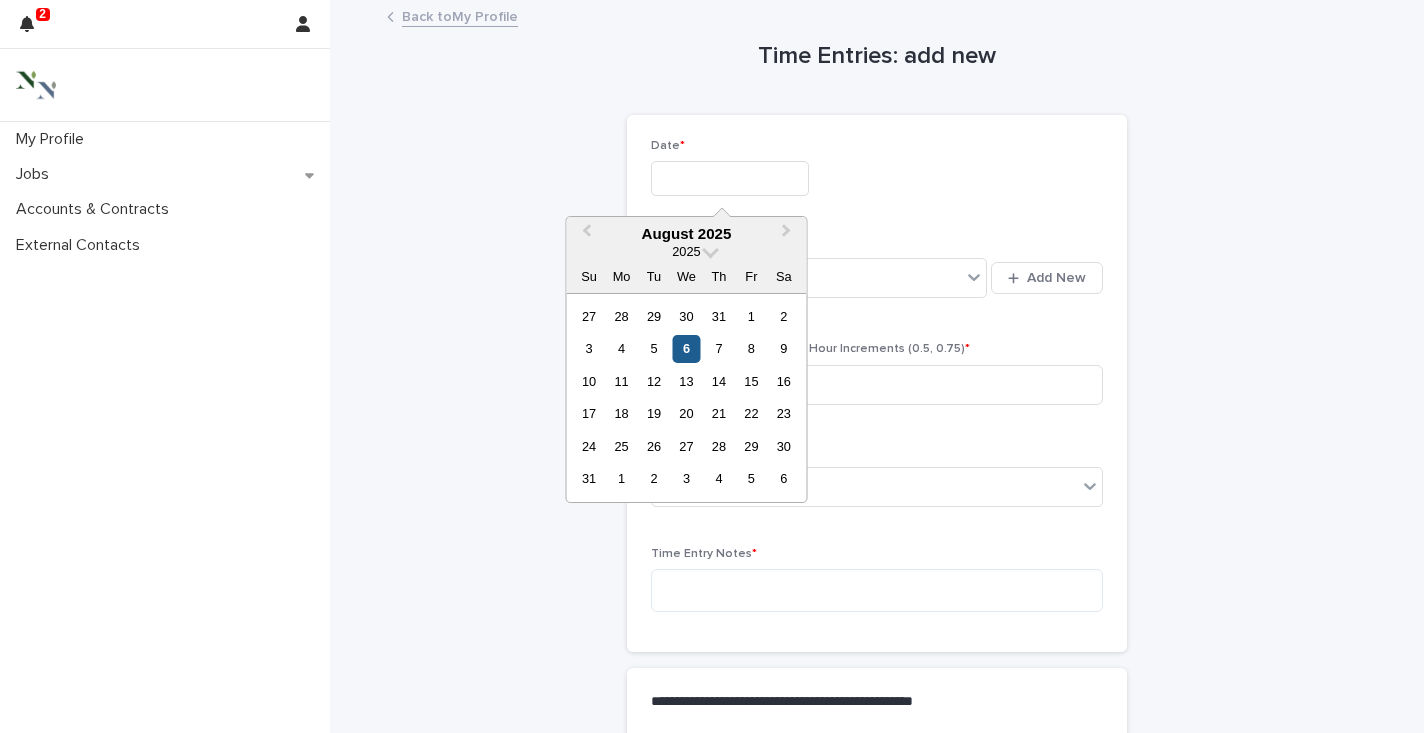 click on "6" at bounding box center [686, 348] 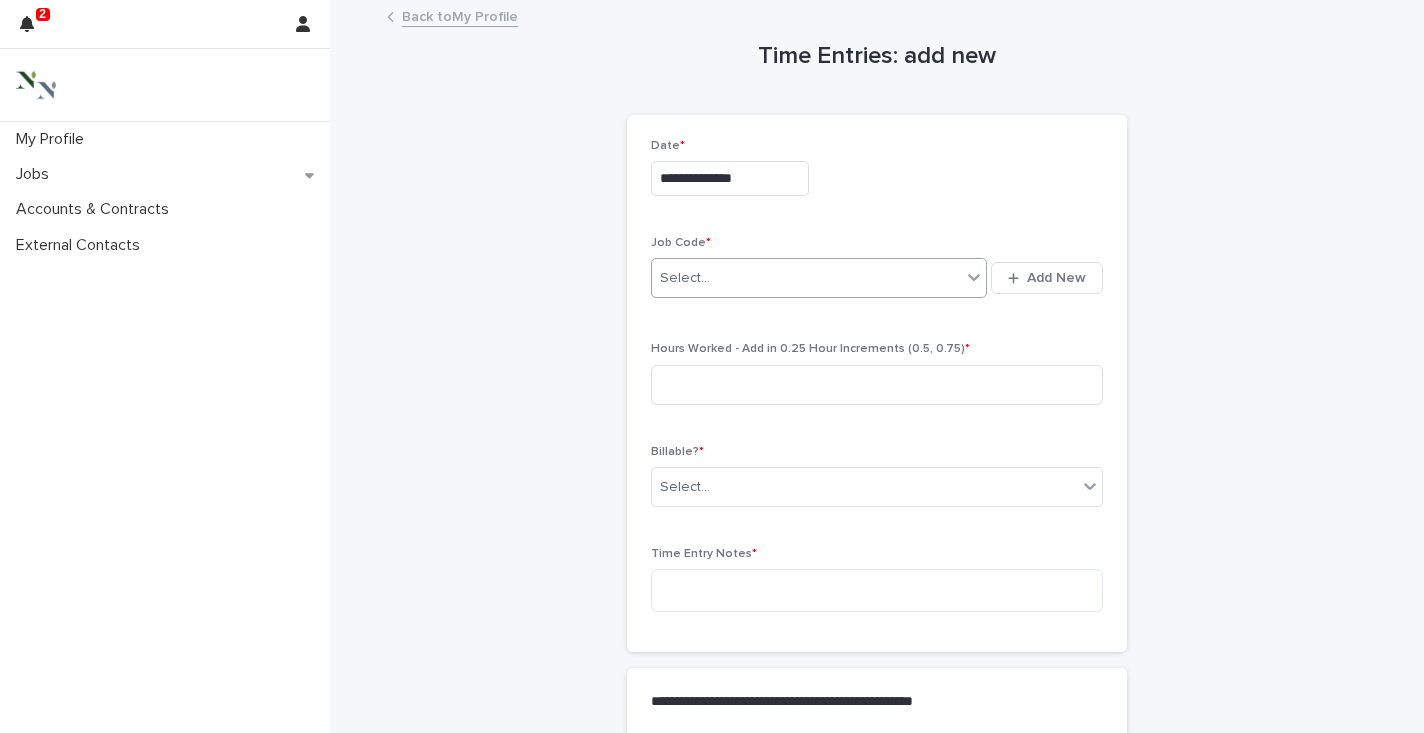 click on "Select..." at bounding box center (806, 278) 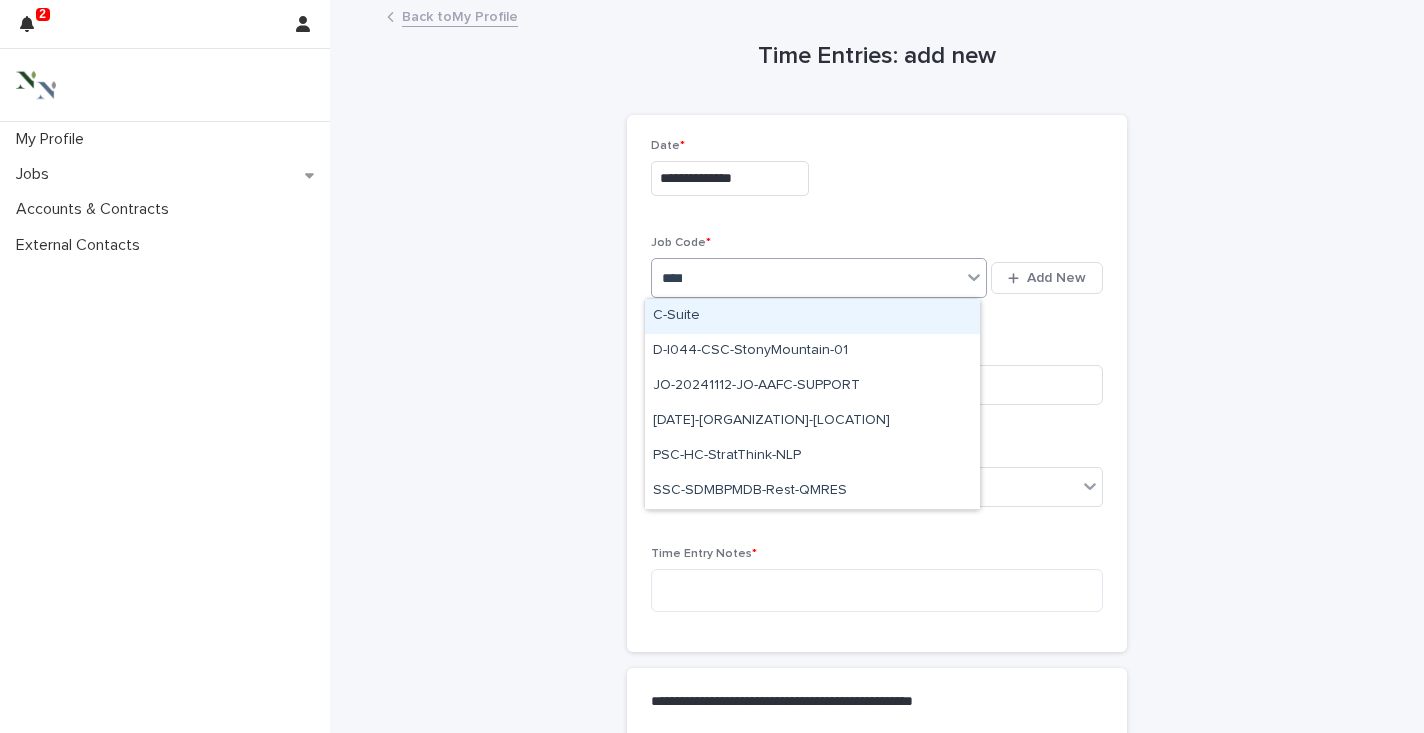 type on "*****" 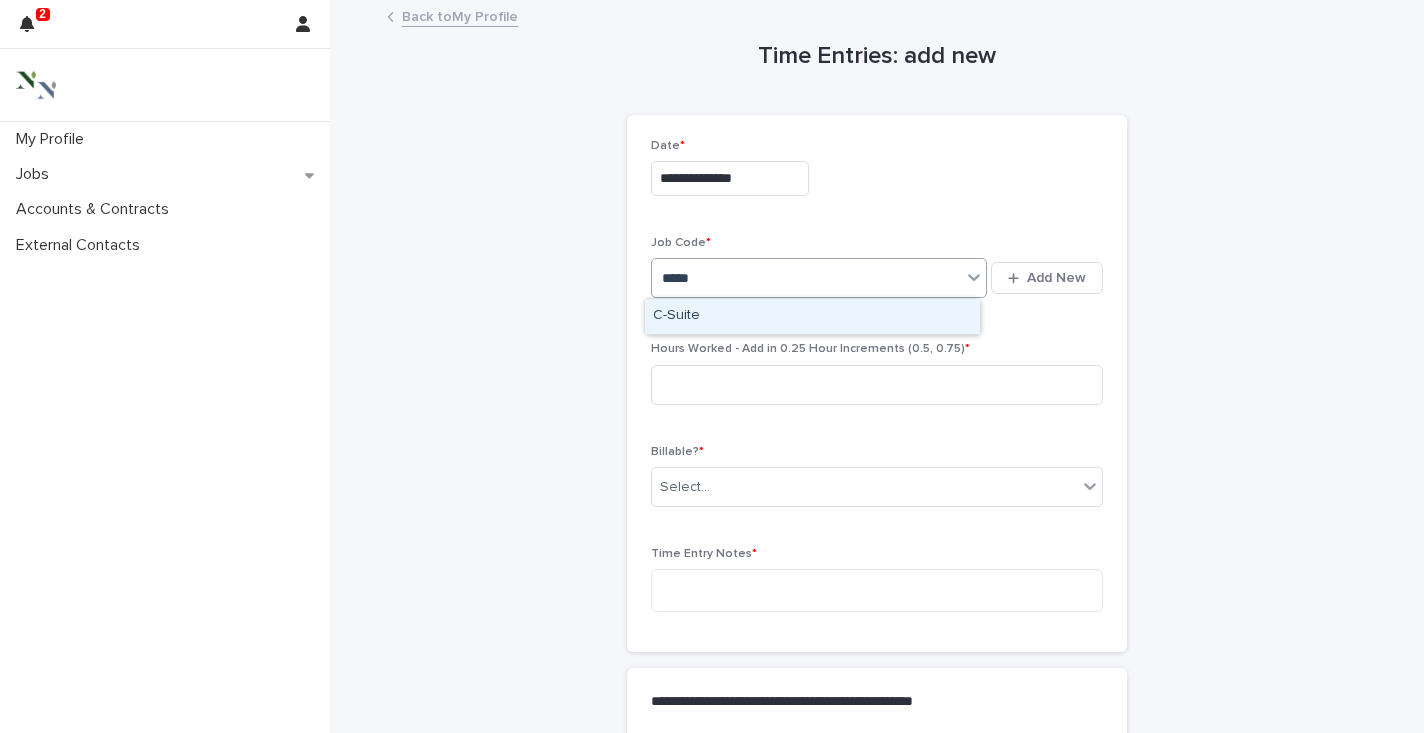 click on "C-Suite" at bounding box center [812, 316] 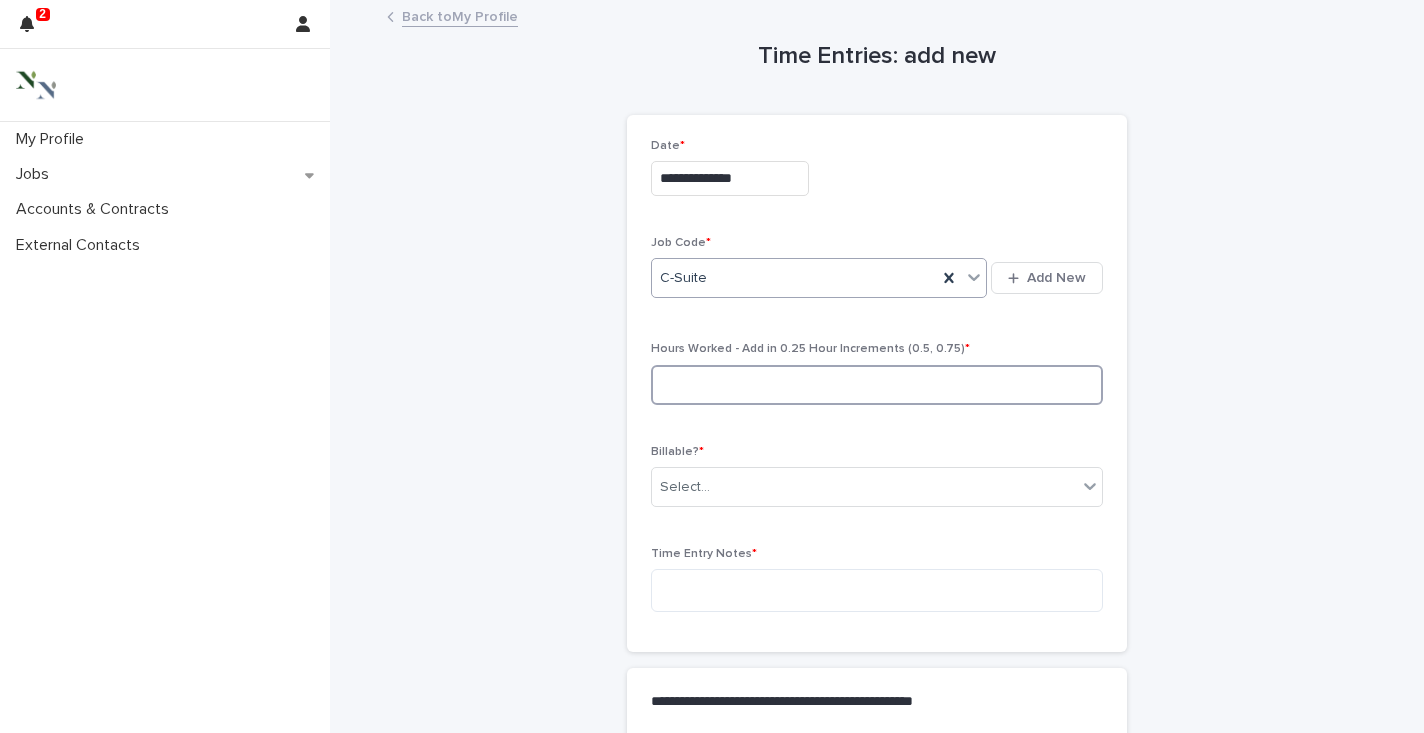 click at bounding box center (877, 385) 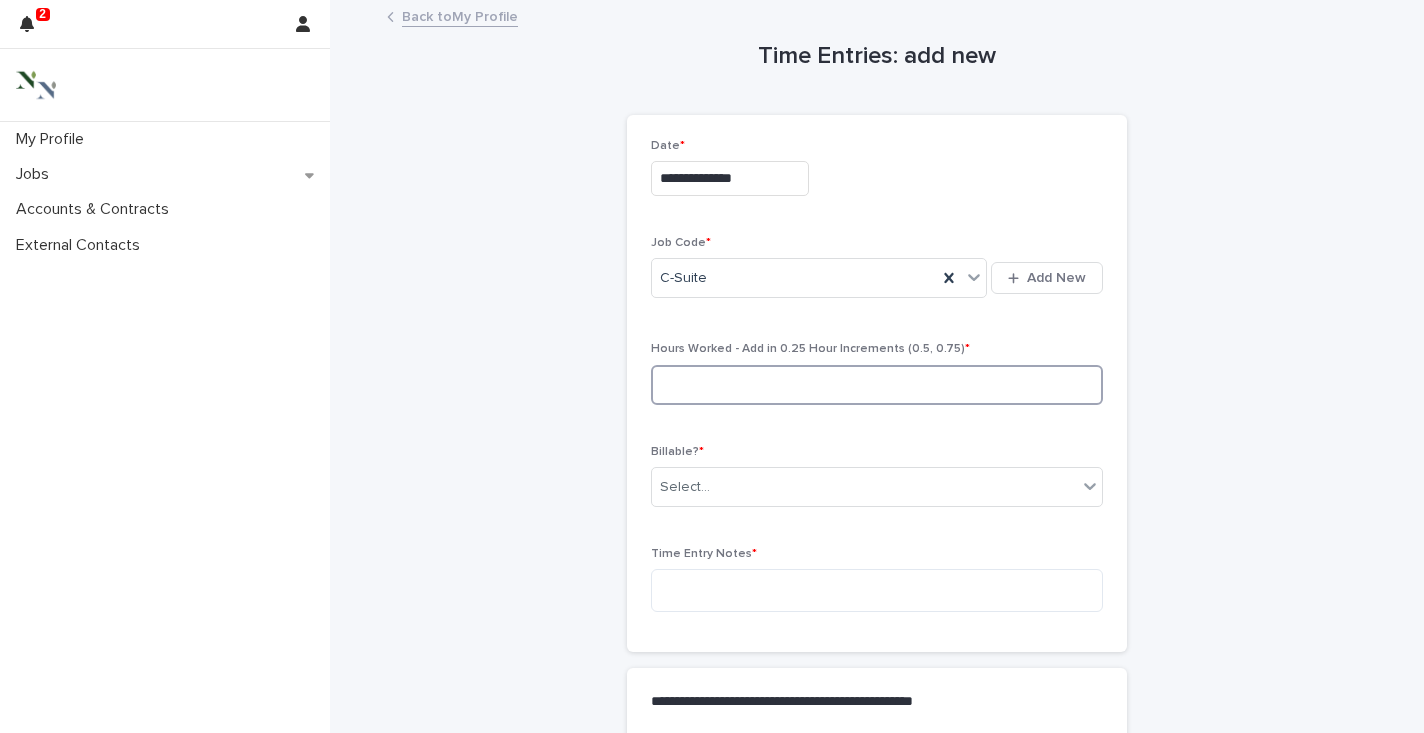 type on "*" 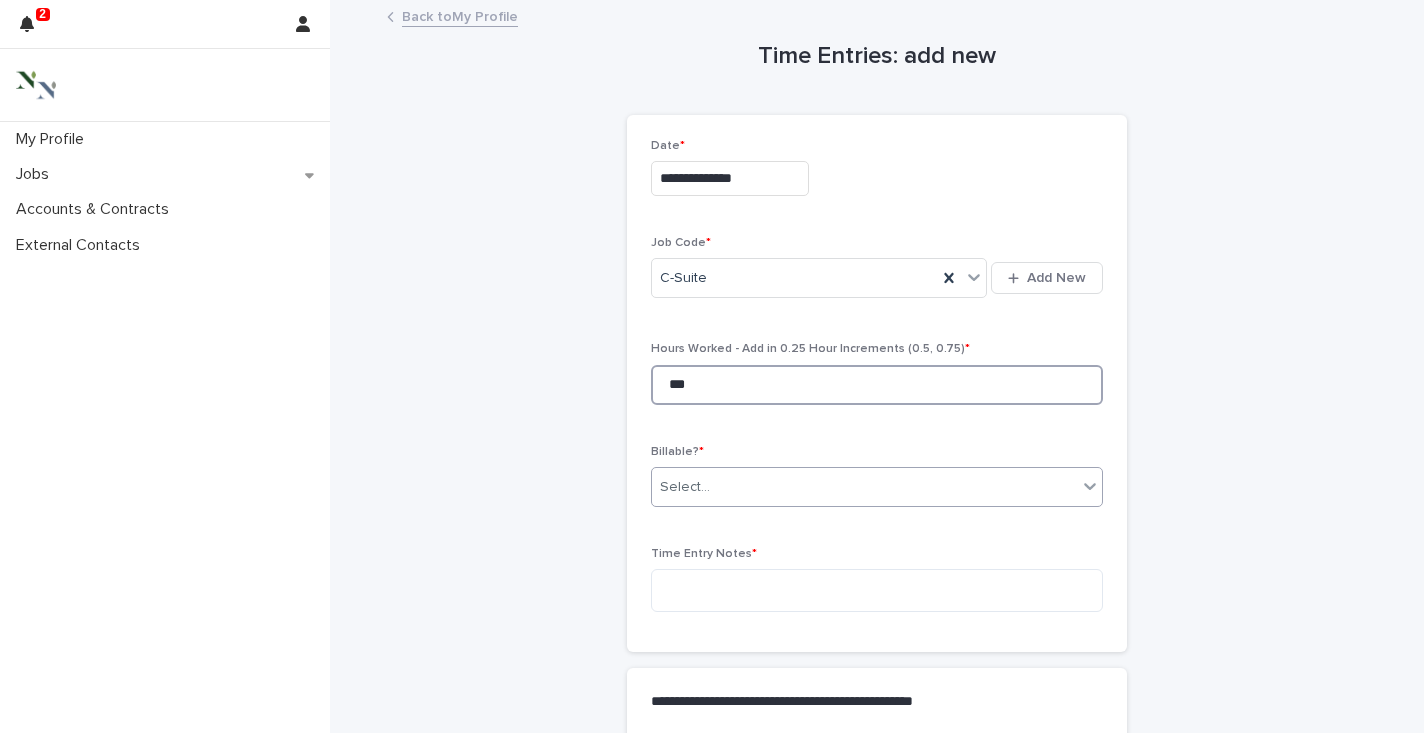 type on "***" 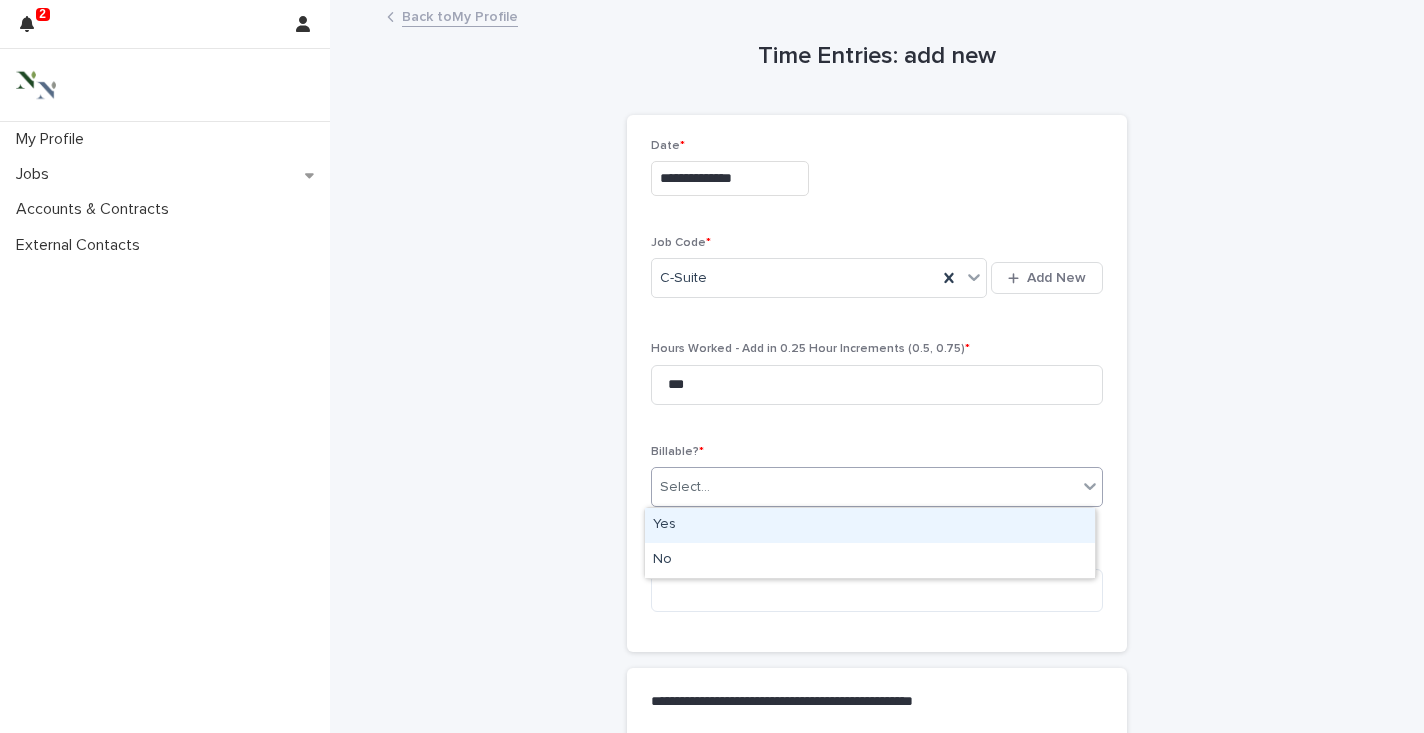click on "Select..." at bounding box center [864, 487] 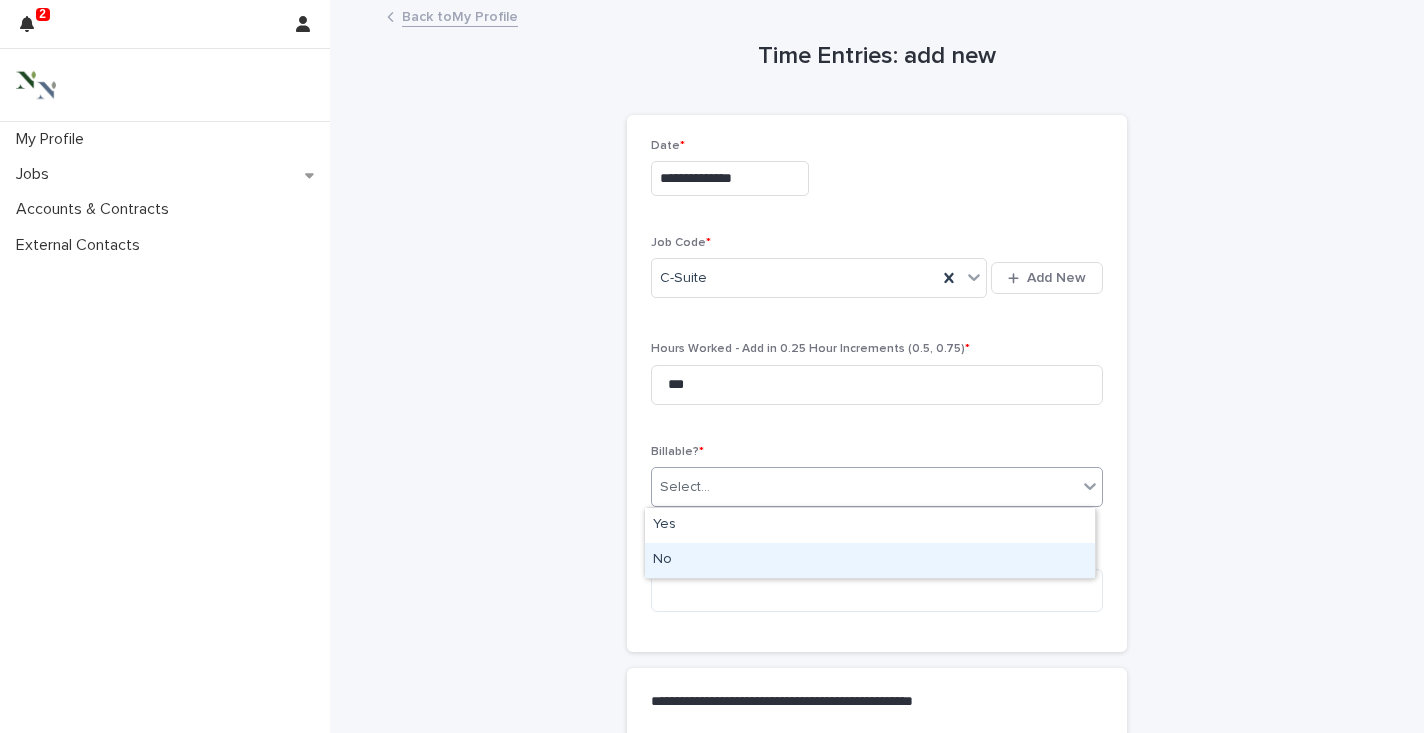 click on "No" at bounding box center (870, 560) 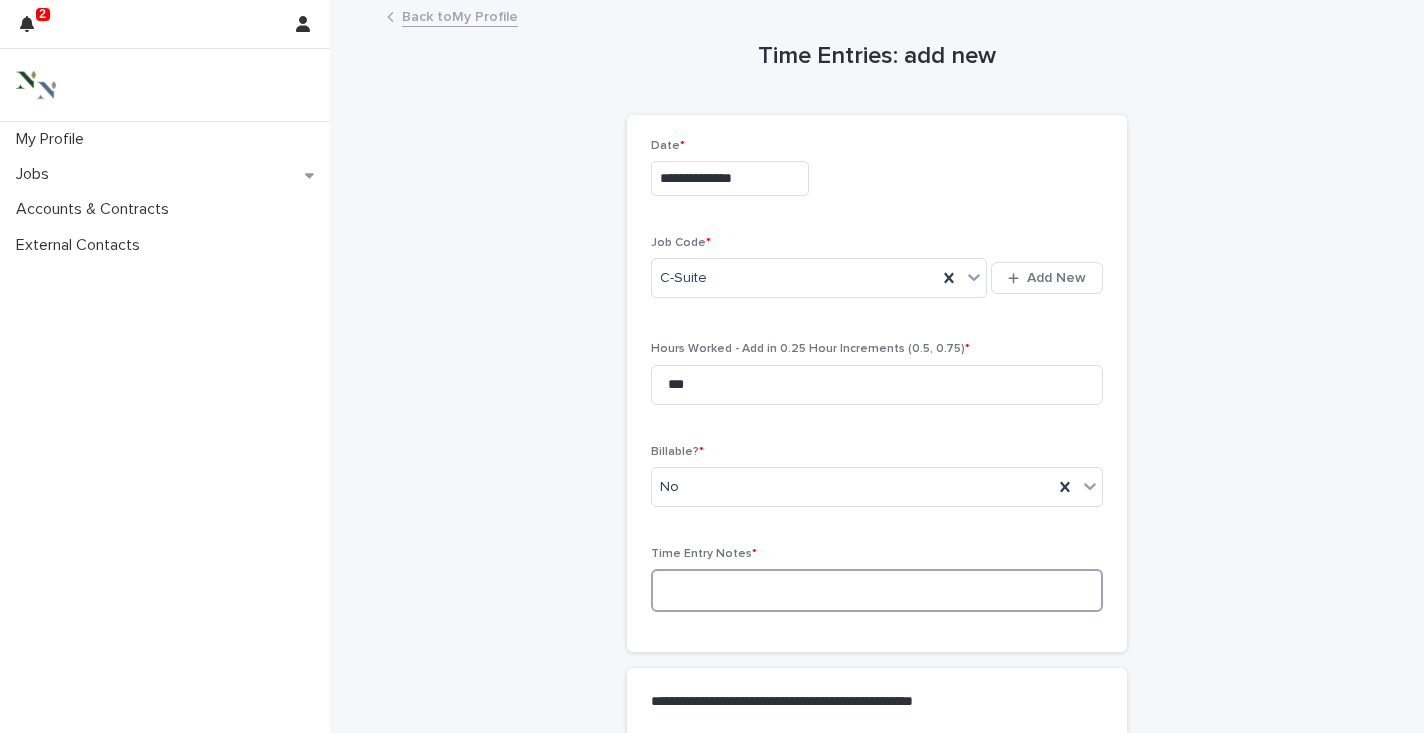 click at bounding box center [877, 590] 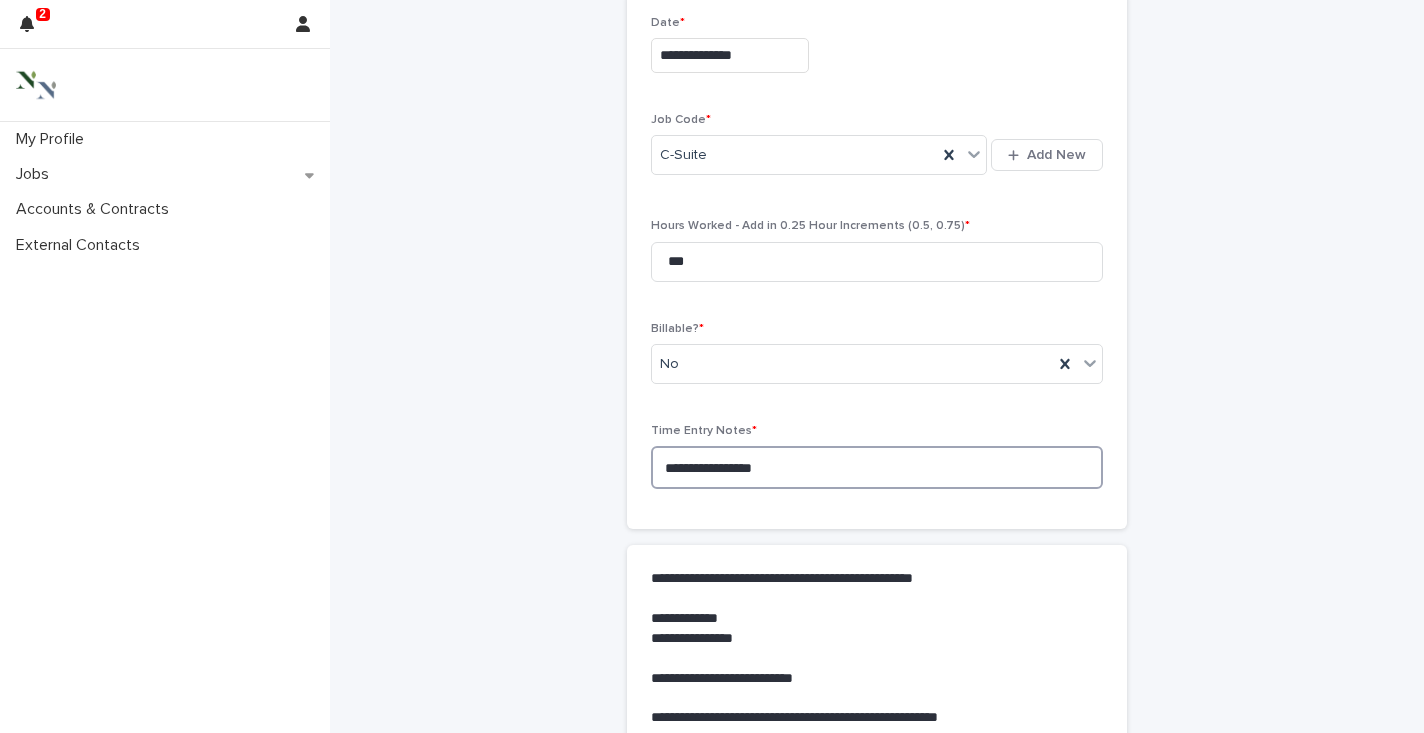 scroll, scrollTop: 146, scrollLeft: 0, axis: vertical 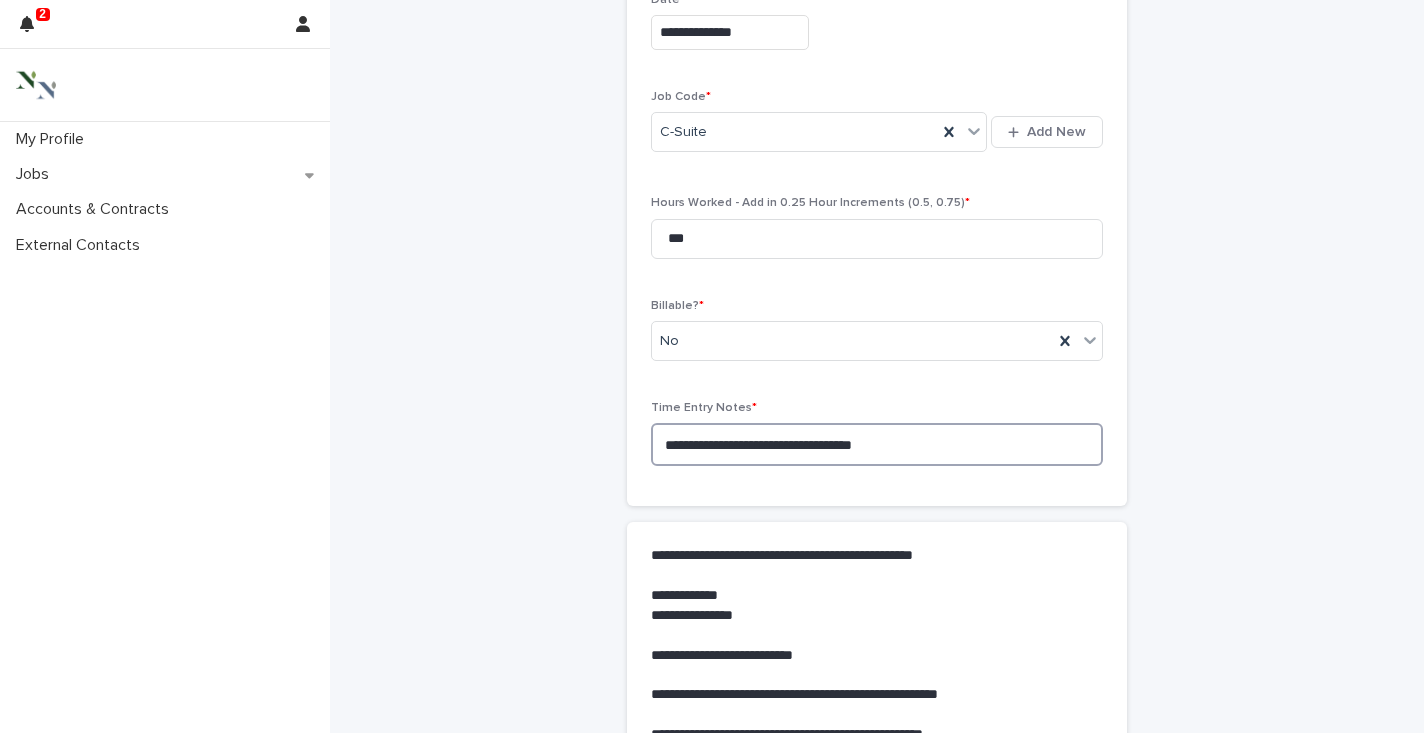 type on "**********" 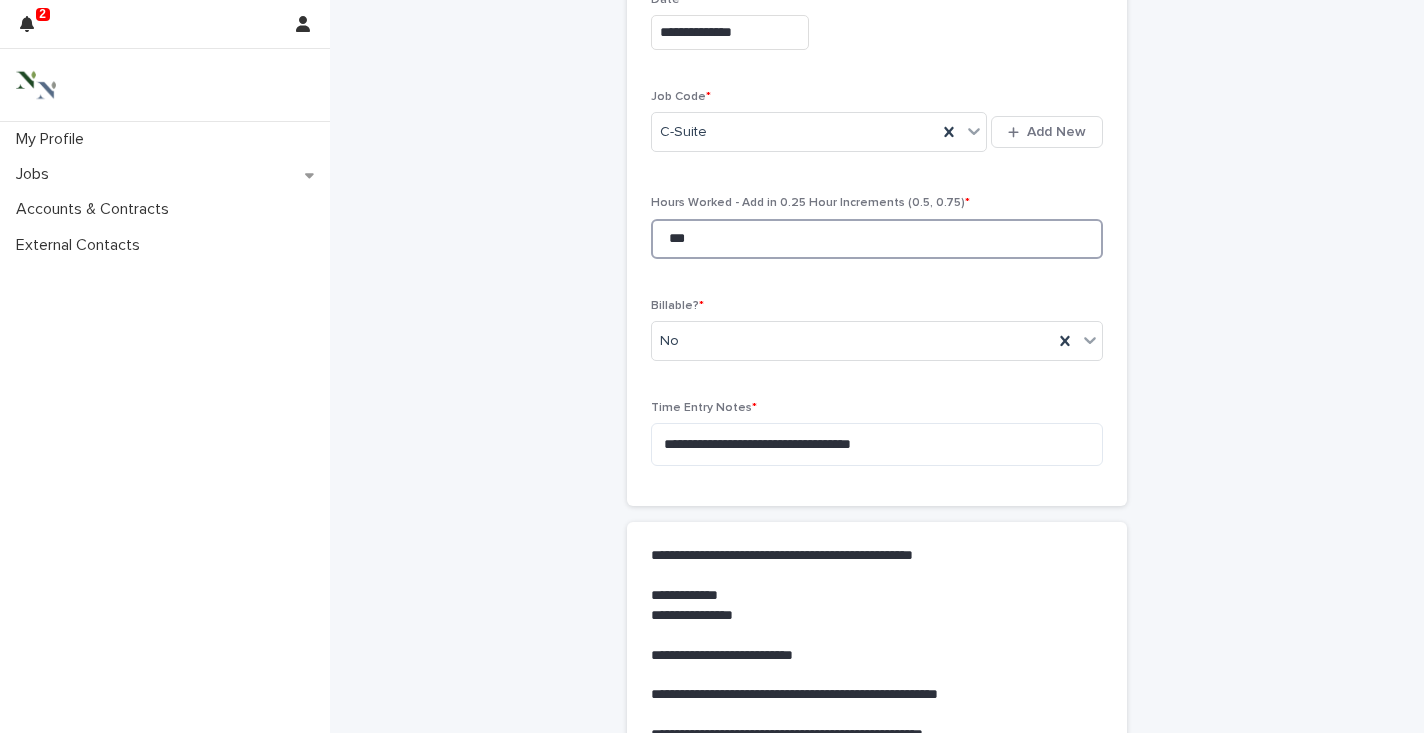 click on "***" at bounding box center [877, 239] 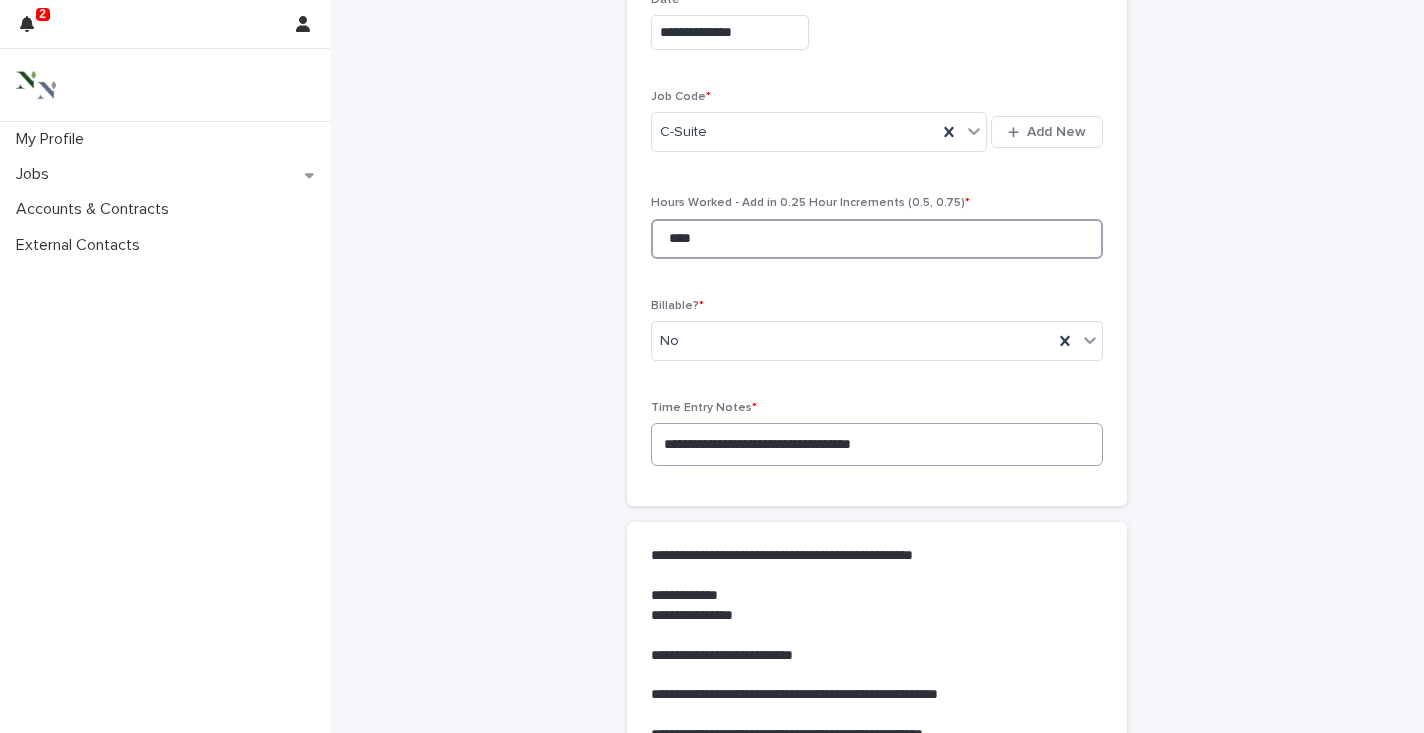 type on "****" 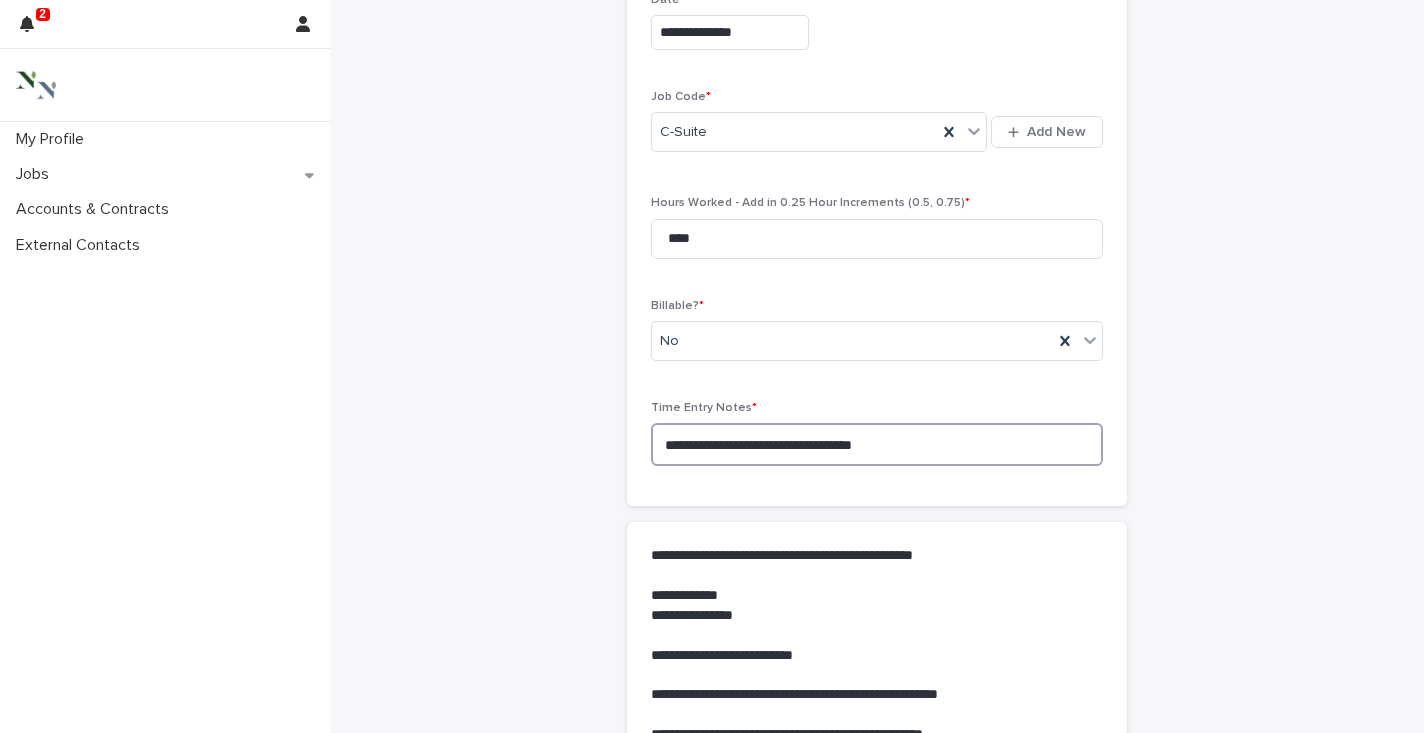 click on "**********" at bounding box center [877, 444] 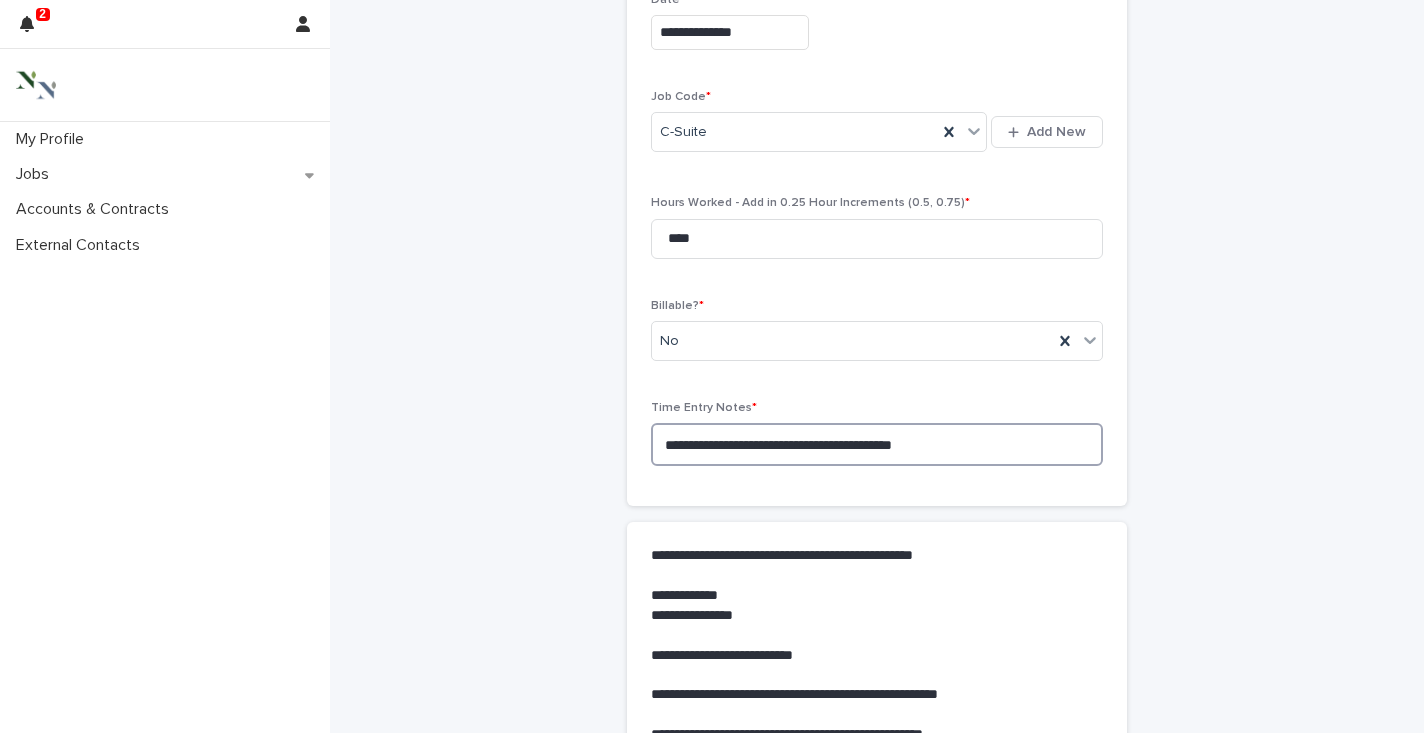 type on "**********" 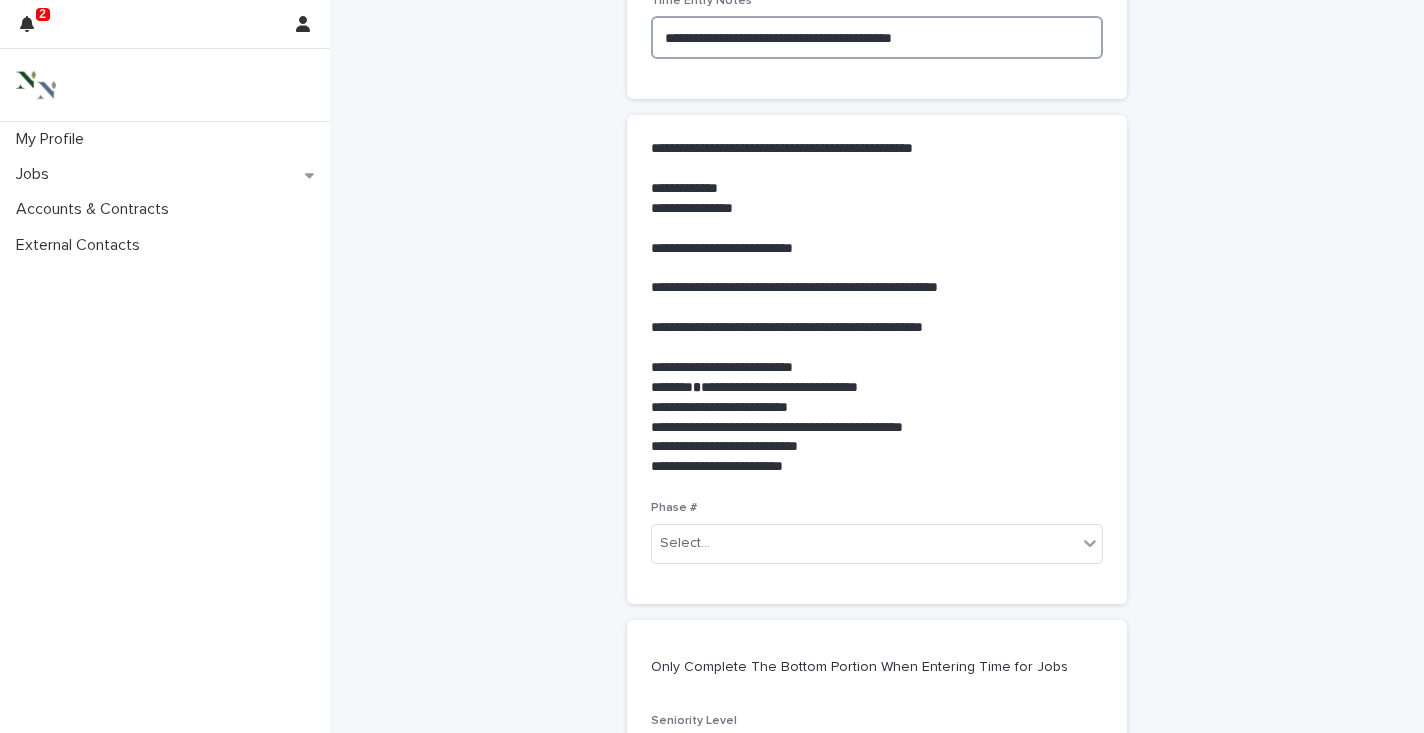 scroll, scrollTop: 573, scrollLeft: 0, axis: vertical 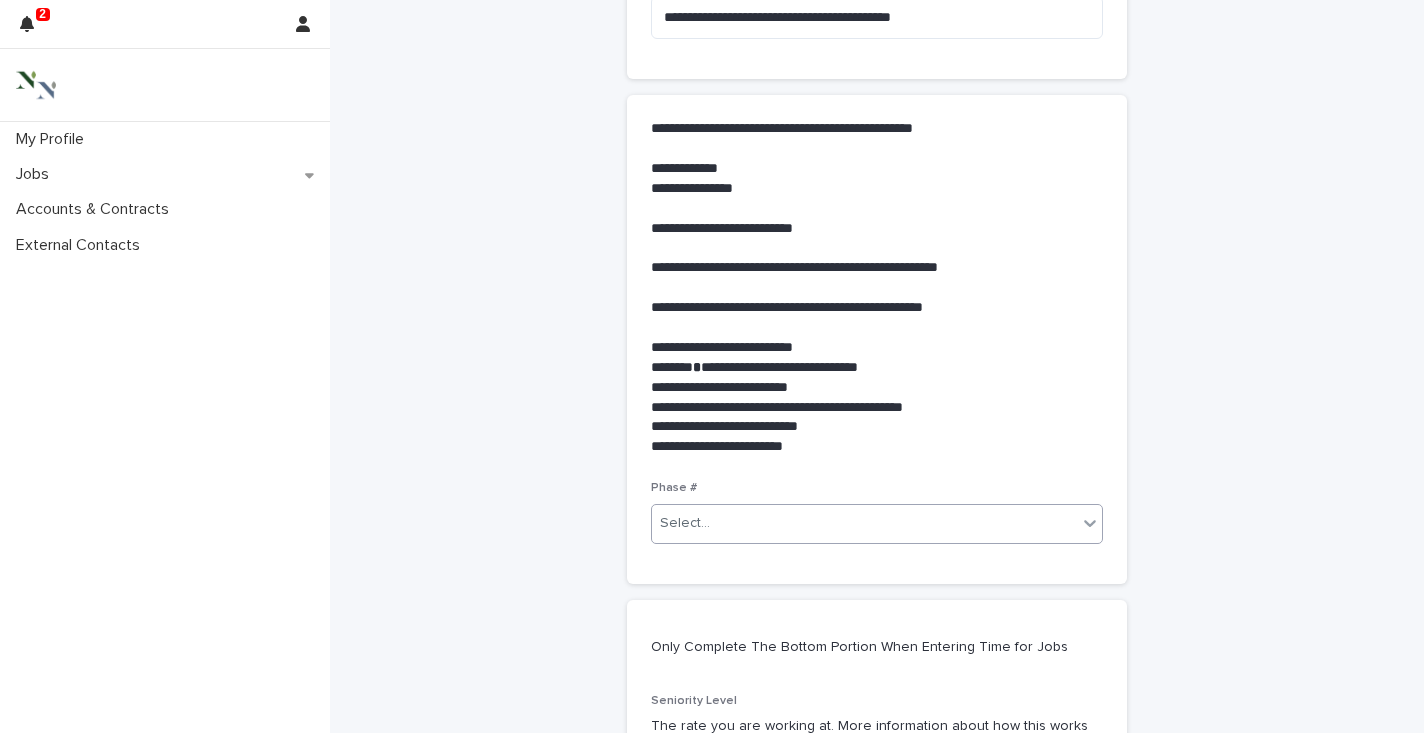 click on "Select..." at bounding box center (864, 523) 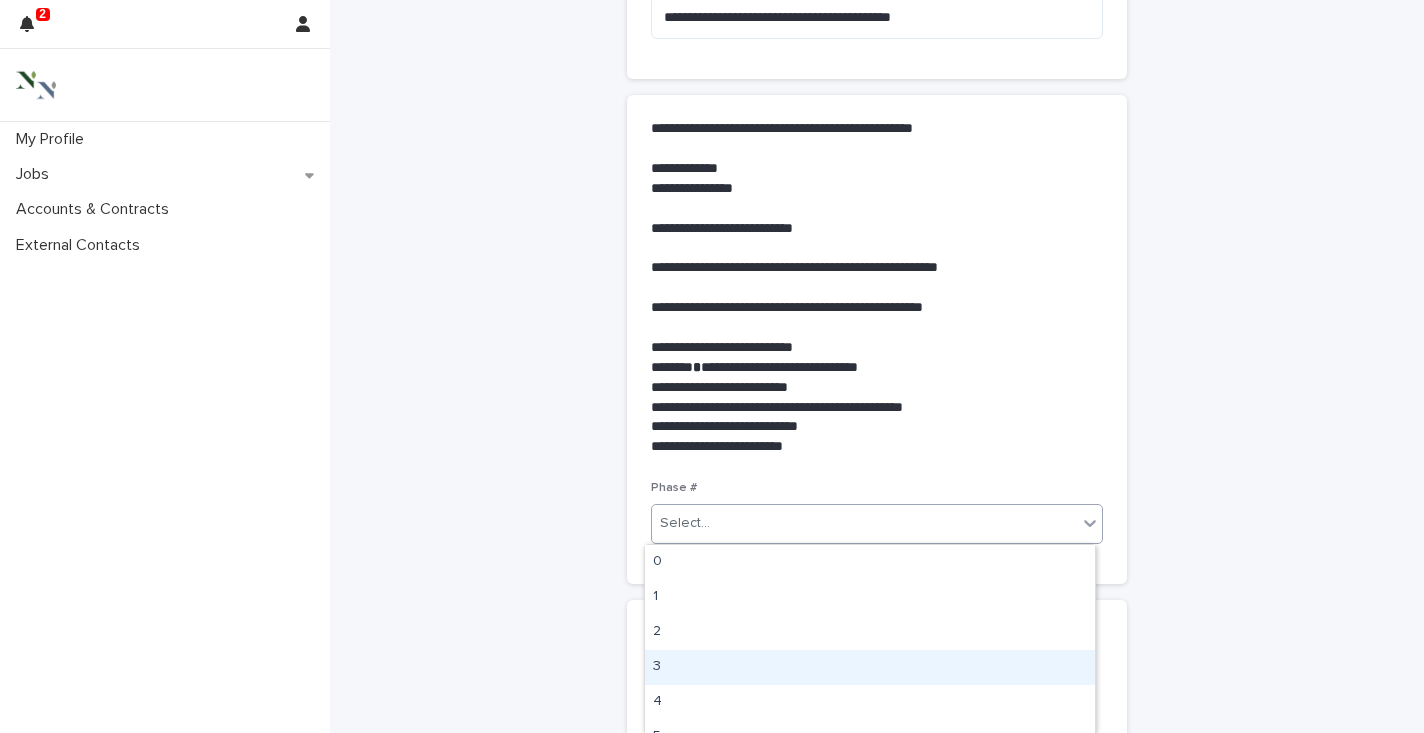 scroll, scrollTop: 125, scrollLeft: 0, axis: vertical 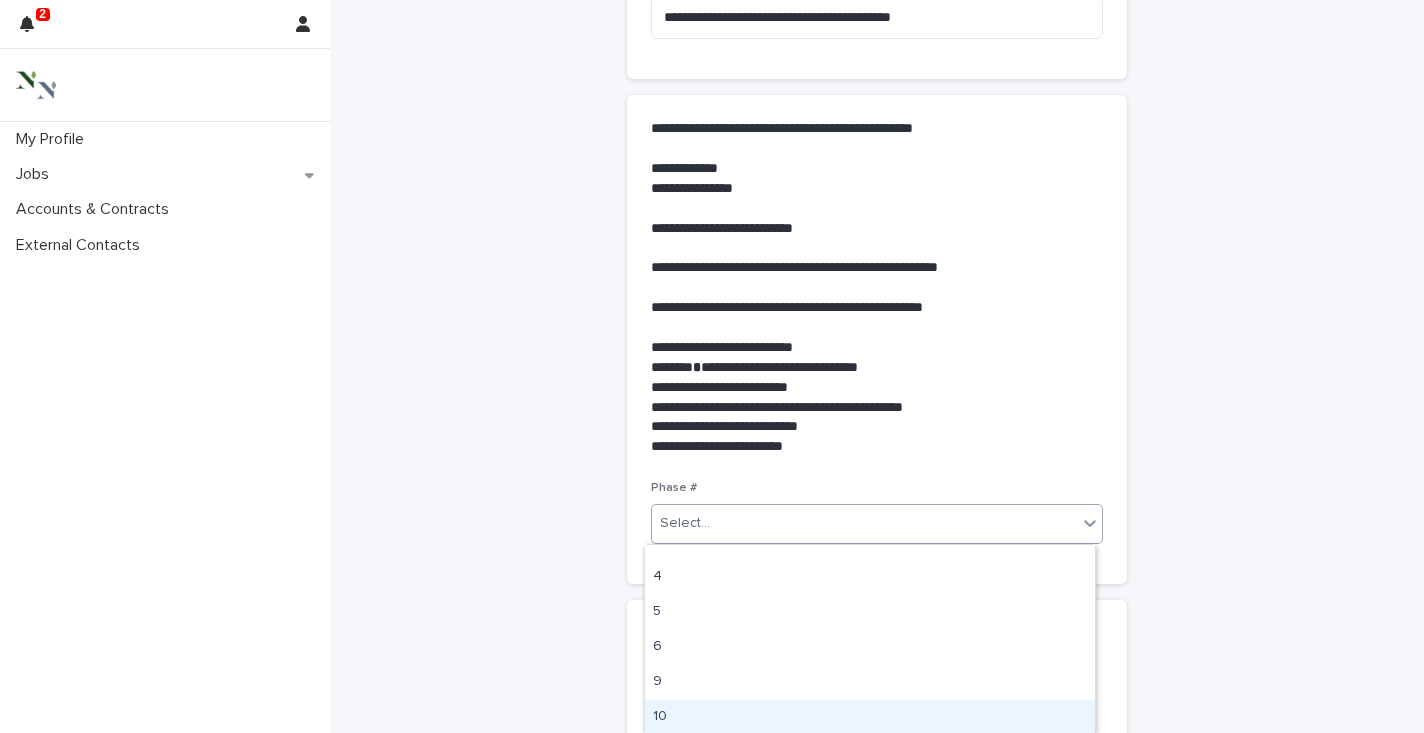 click on "10" at bounding box center [870, 717] 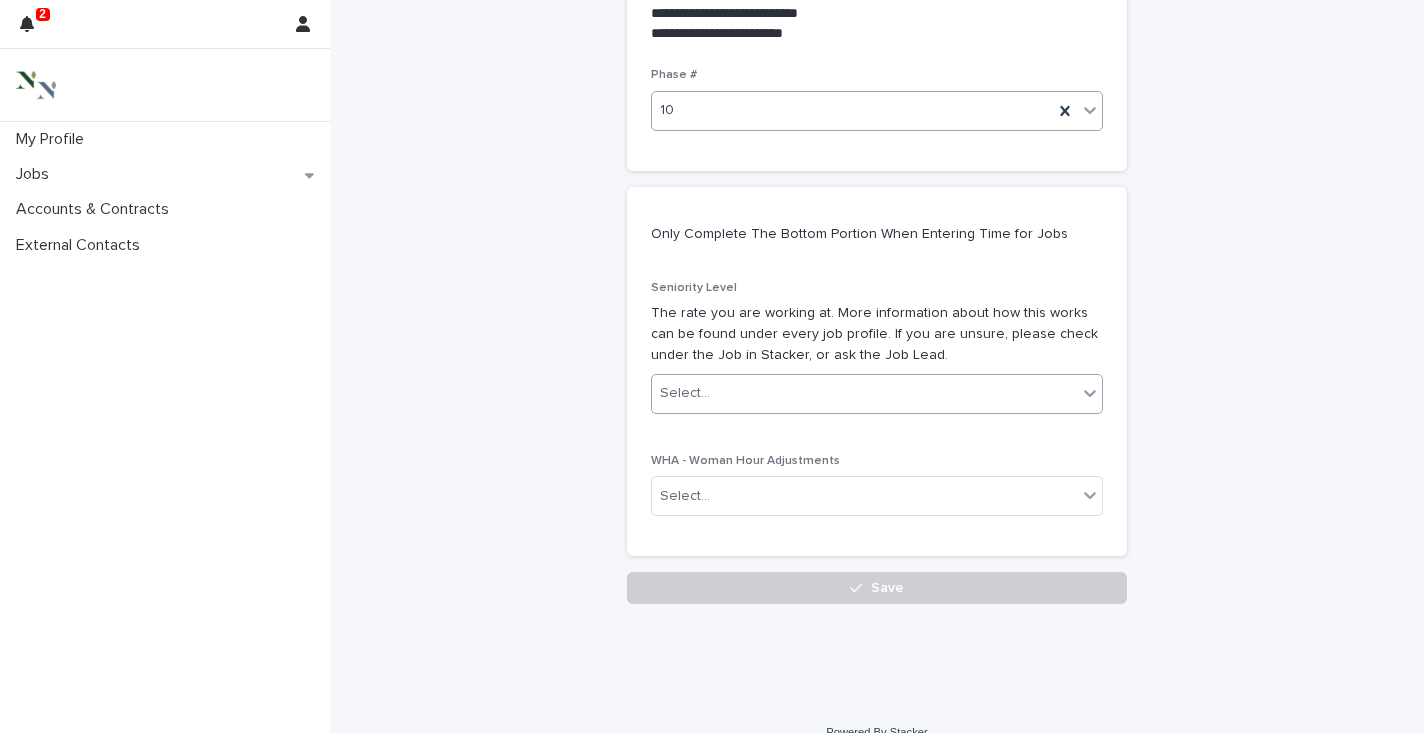 scroll, scrollTop: 1000, scrollLeft: 0, axis: vertical 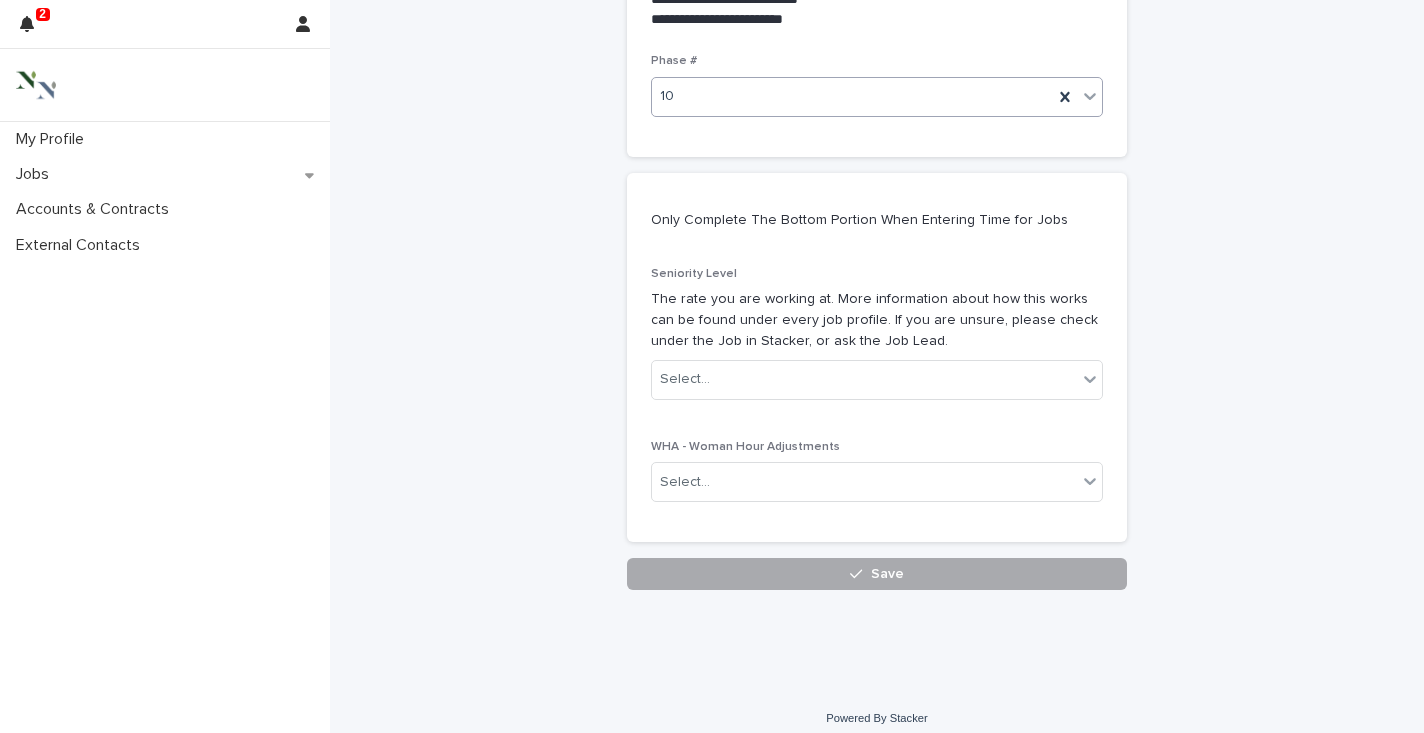 click on "Save" at bounding box center (877, 574) 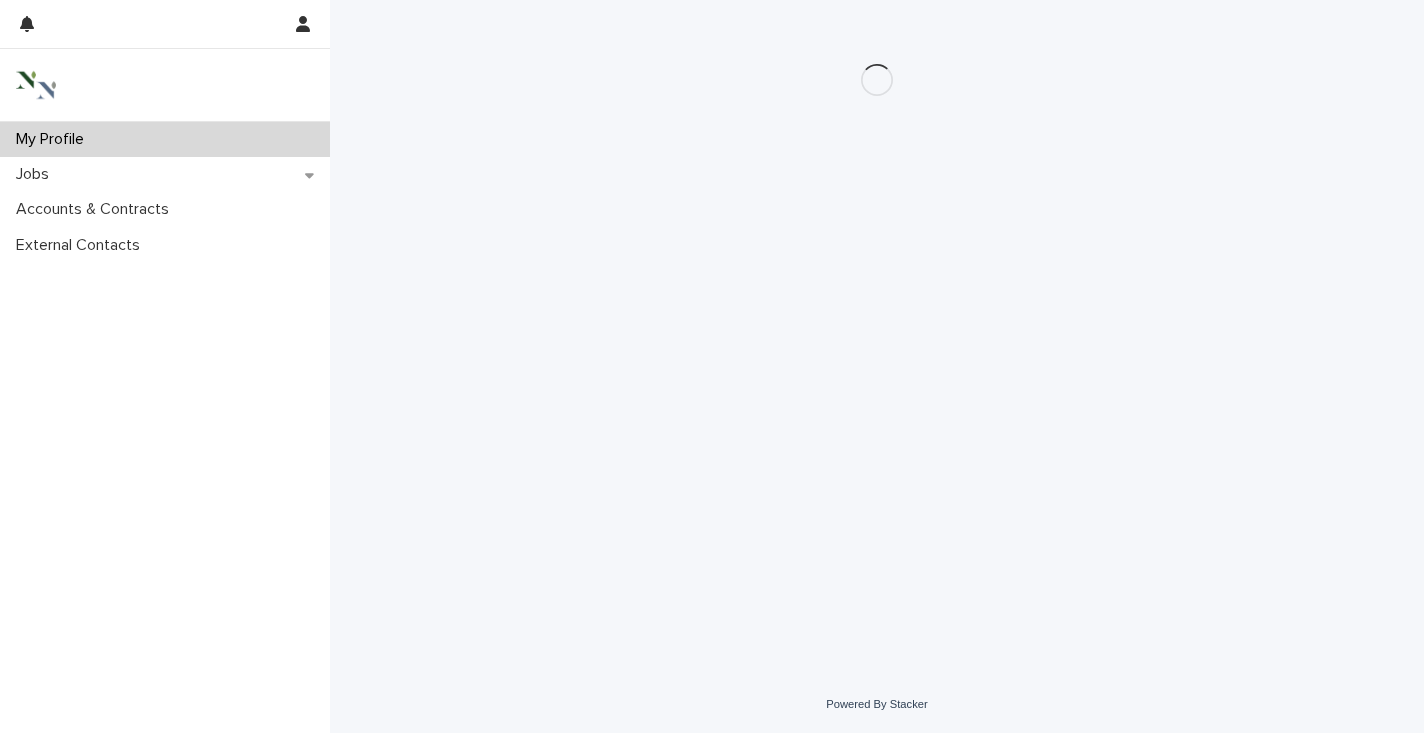 scroll, scrollTop: 0, scrollLeft: 0, axis: both 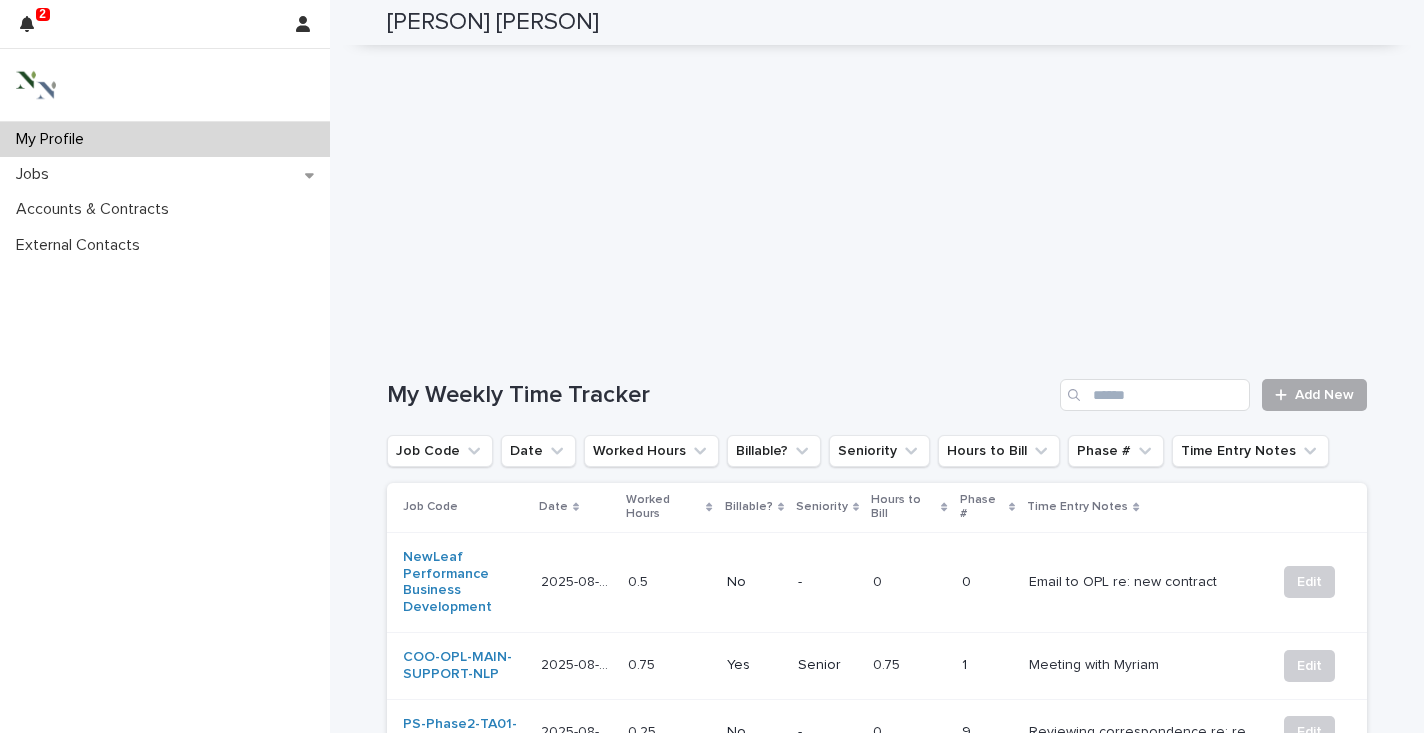 click on "Add New" at bounding box center [1324, 395] 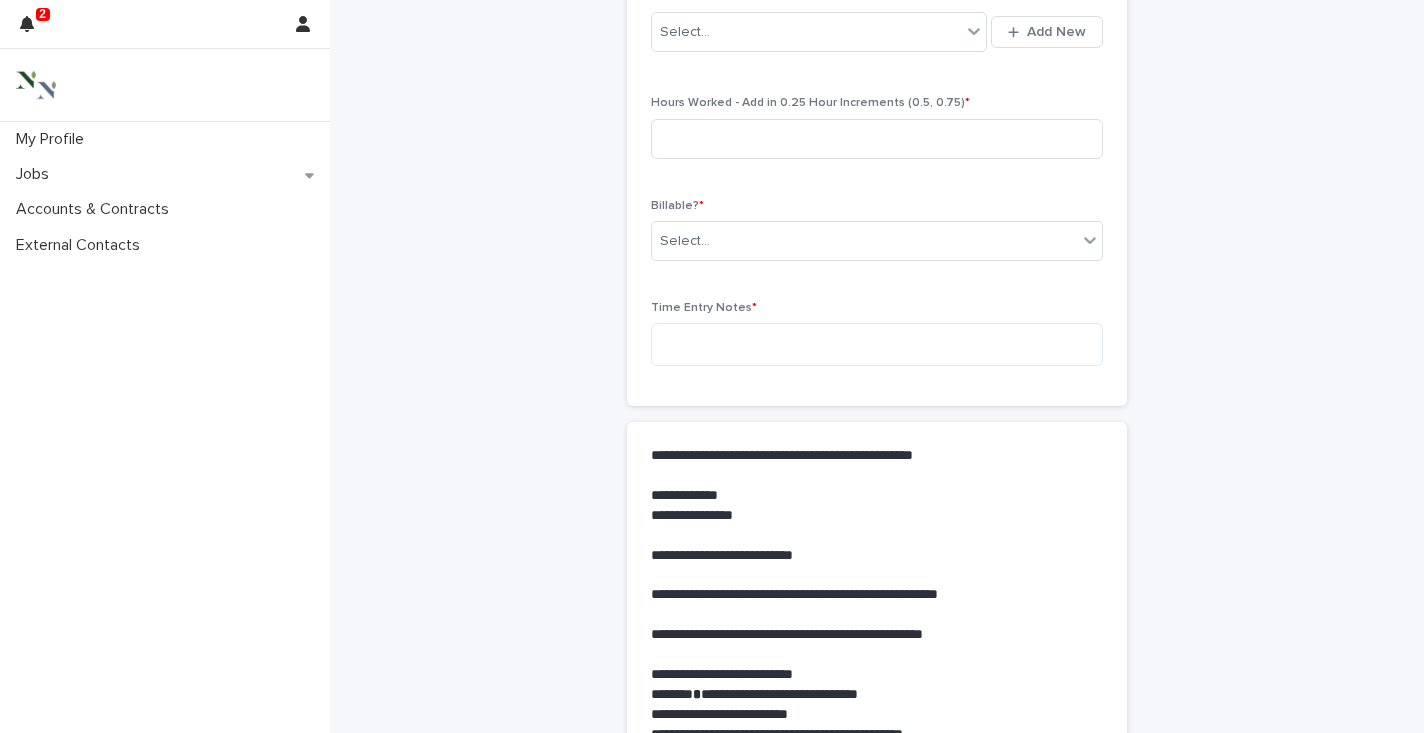 scroll, scrollTop: 0, scrollLeft: 0, axis: both 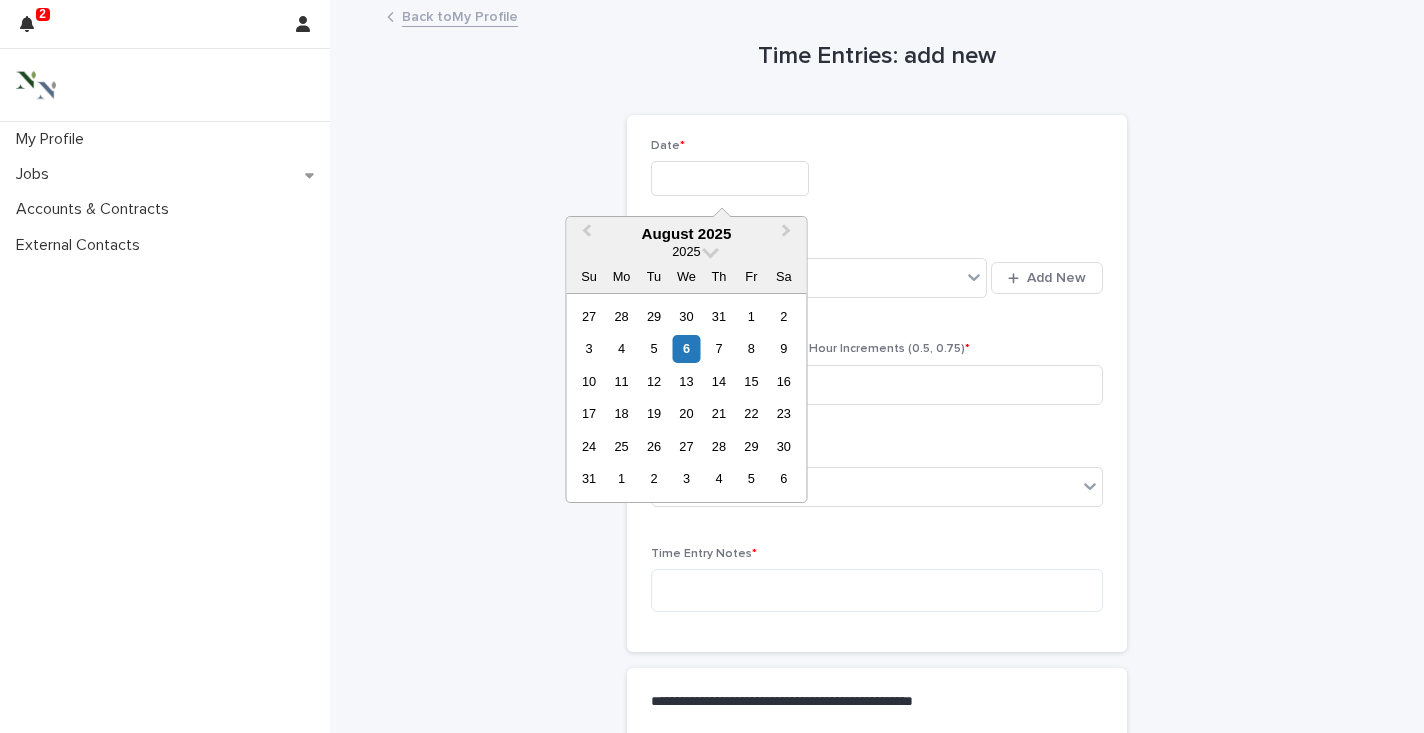 click at bounding box center [730, 178] 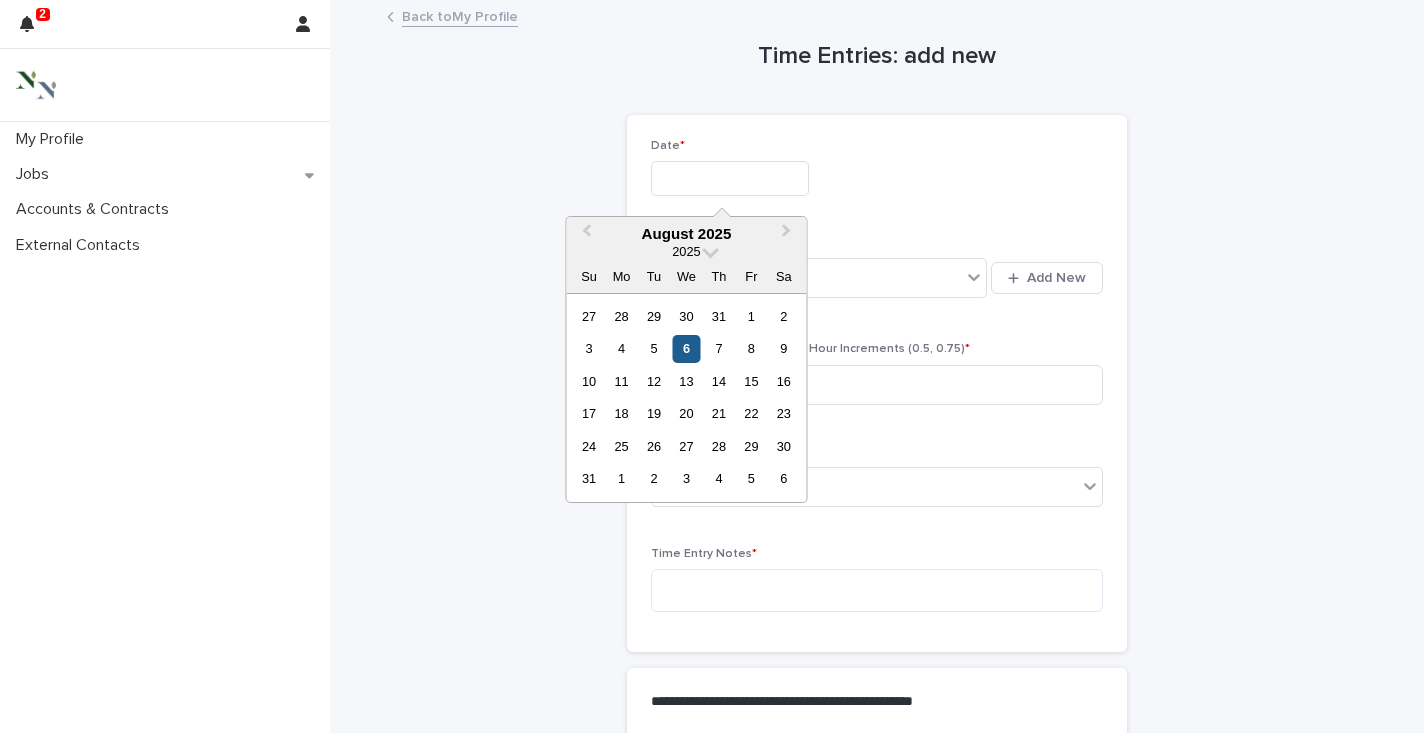 click on "6" at bounding box center (686, 348) 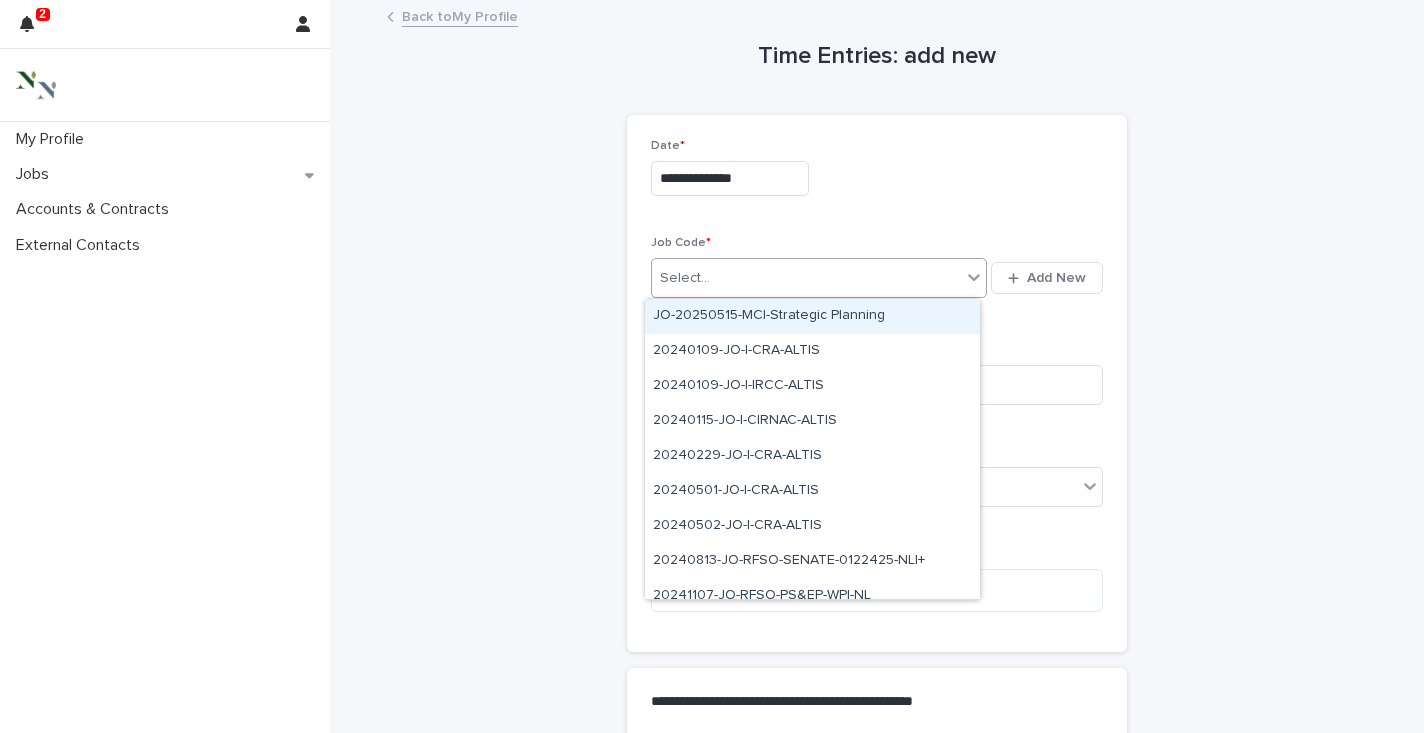 click on "Select..." at bounding box center [806, 278] 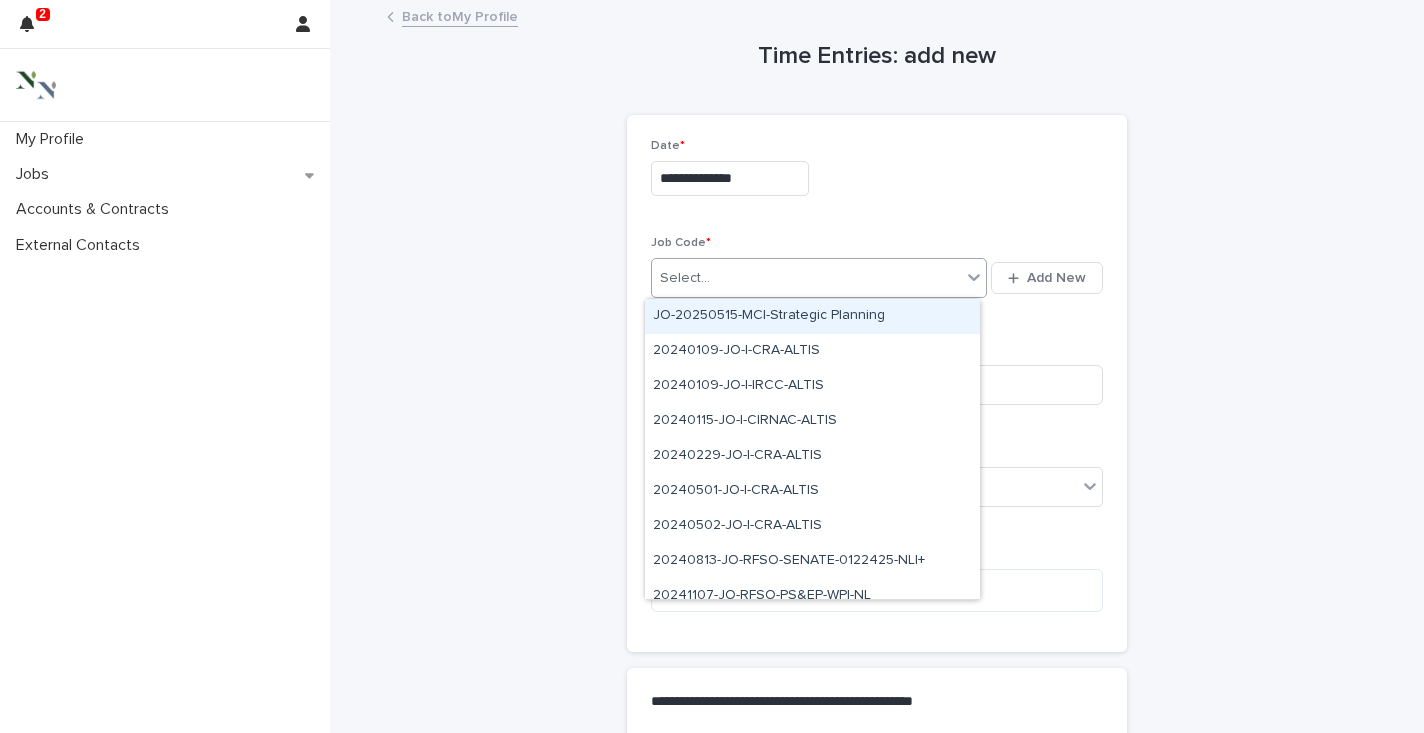 click on "Select..." at bounding box center [685, 278] 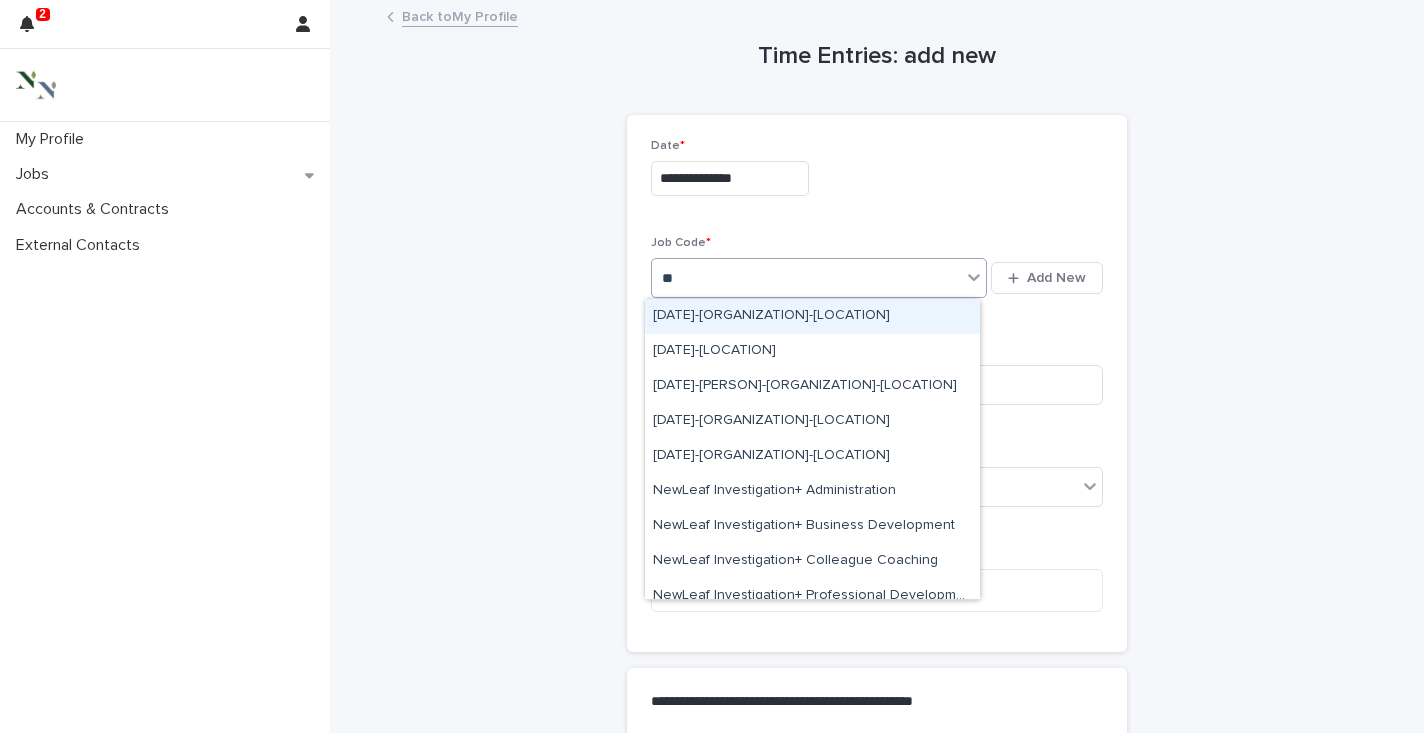 type on "***" 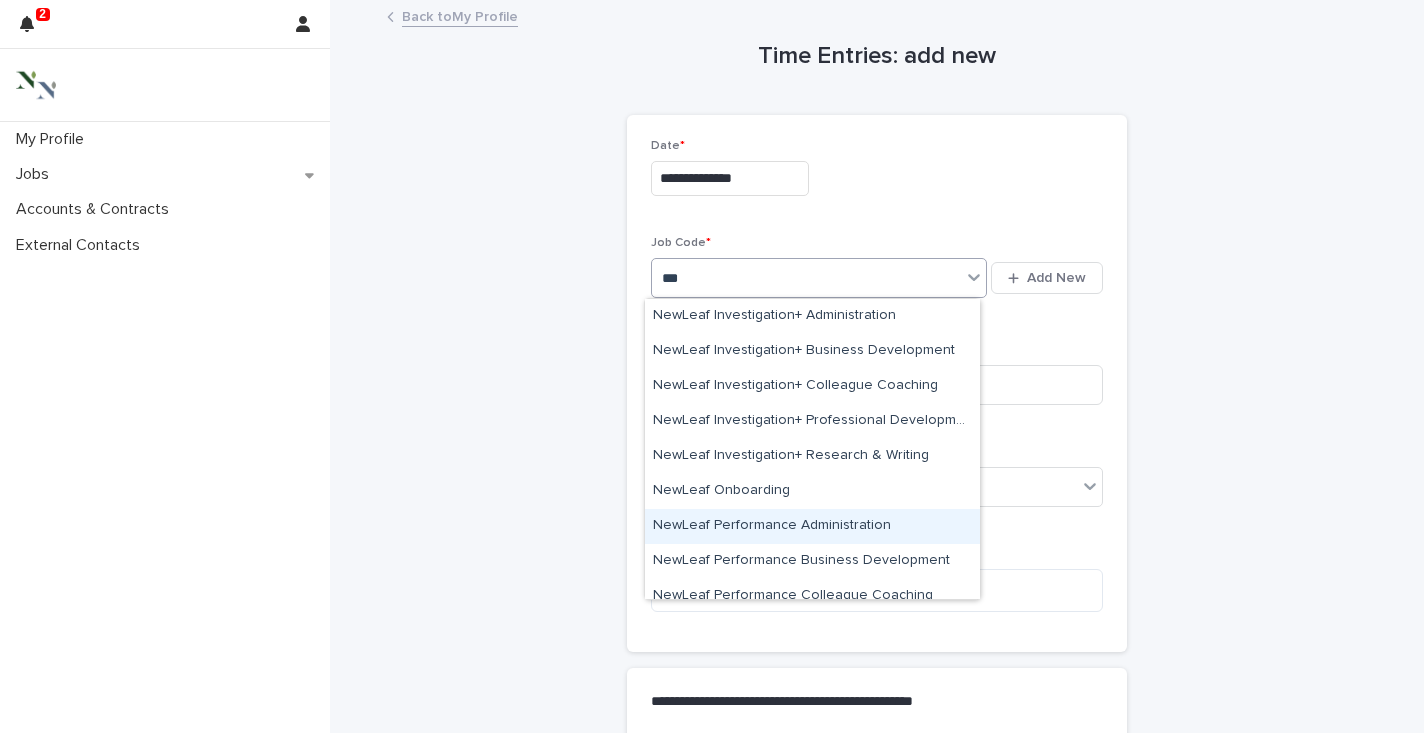 click on "NewLeaf Performance Administration" at bounding box center (812, 526) 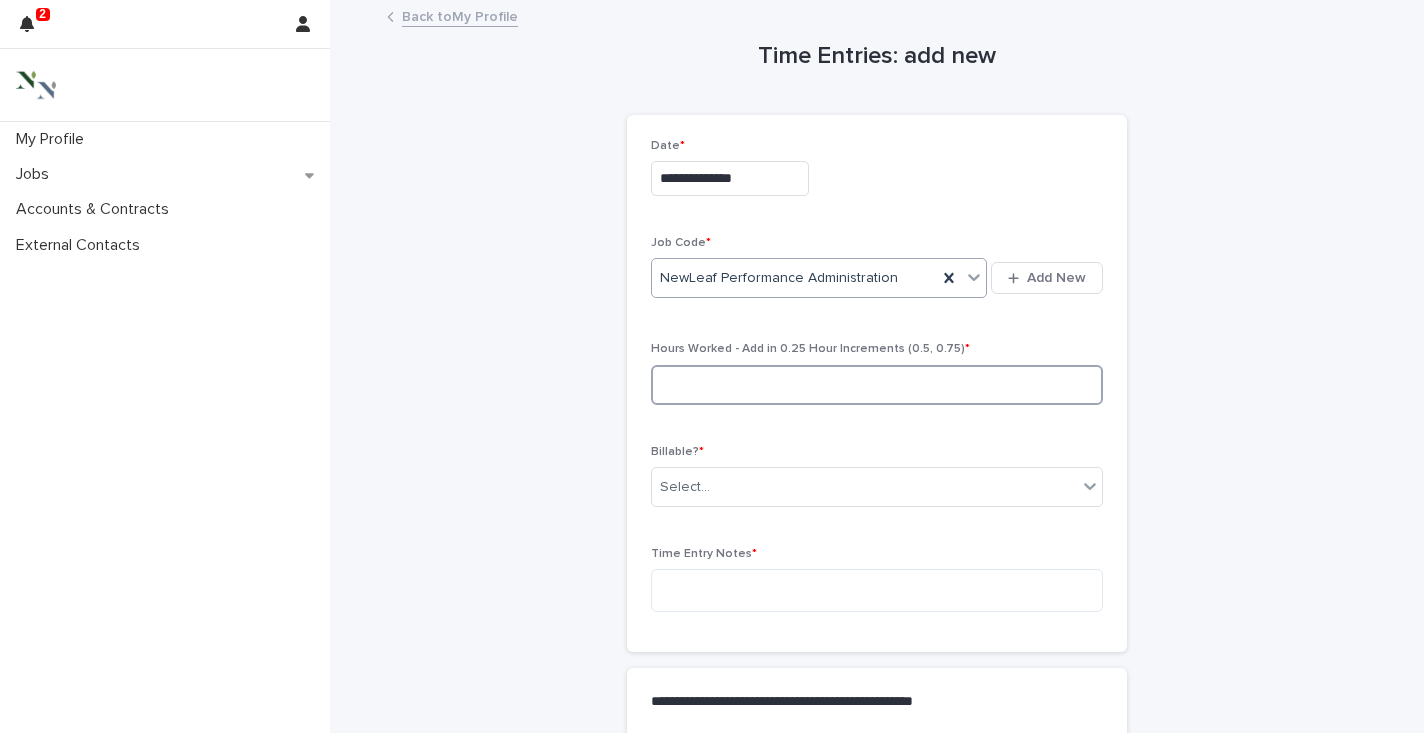 click at bounding box center [877, 385] 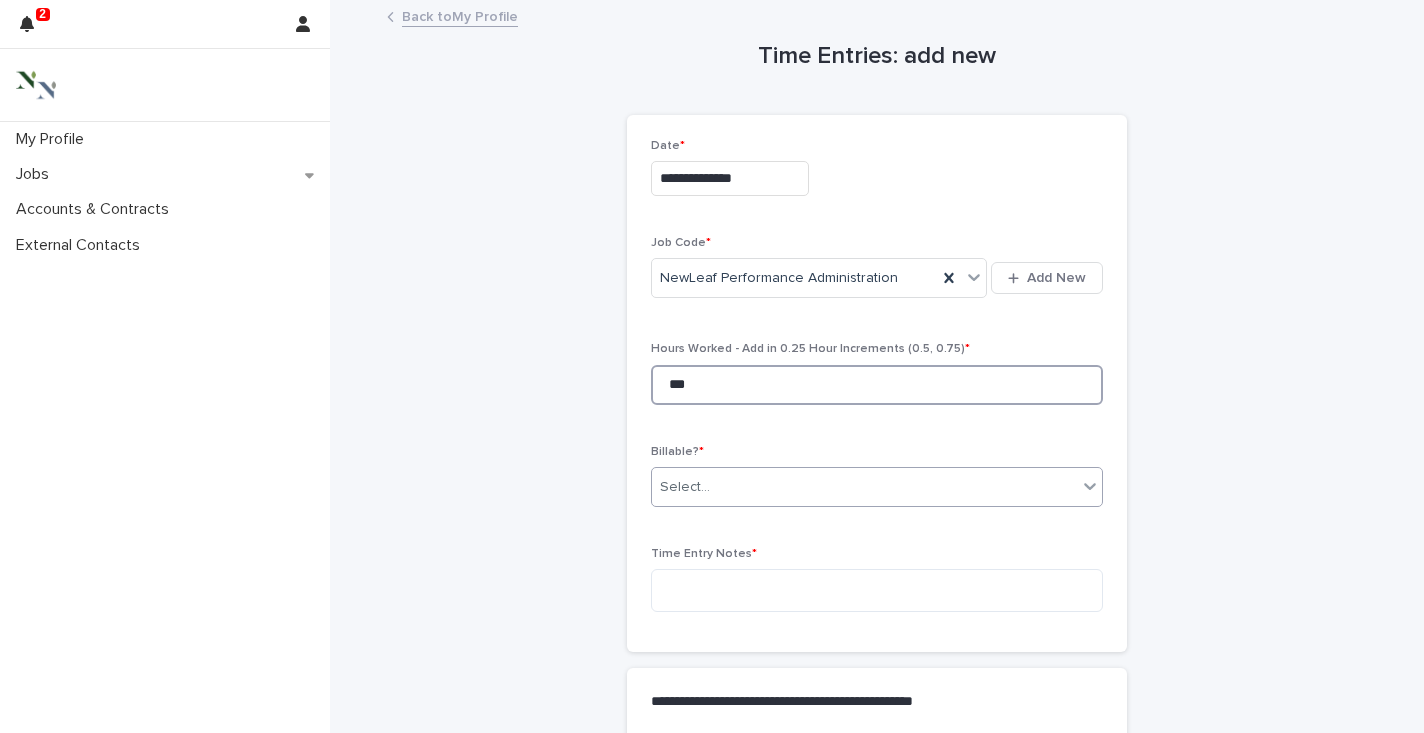 type on "***" 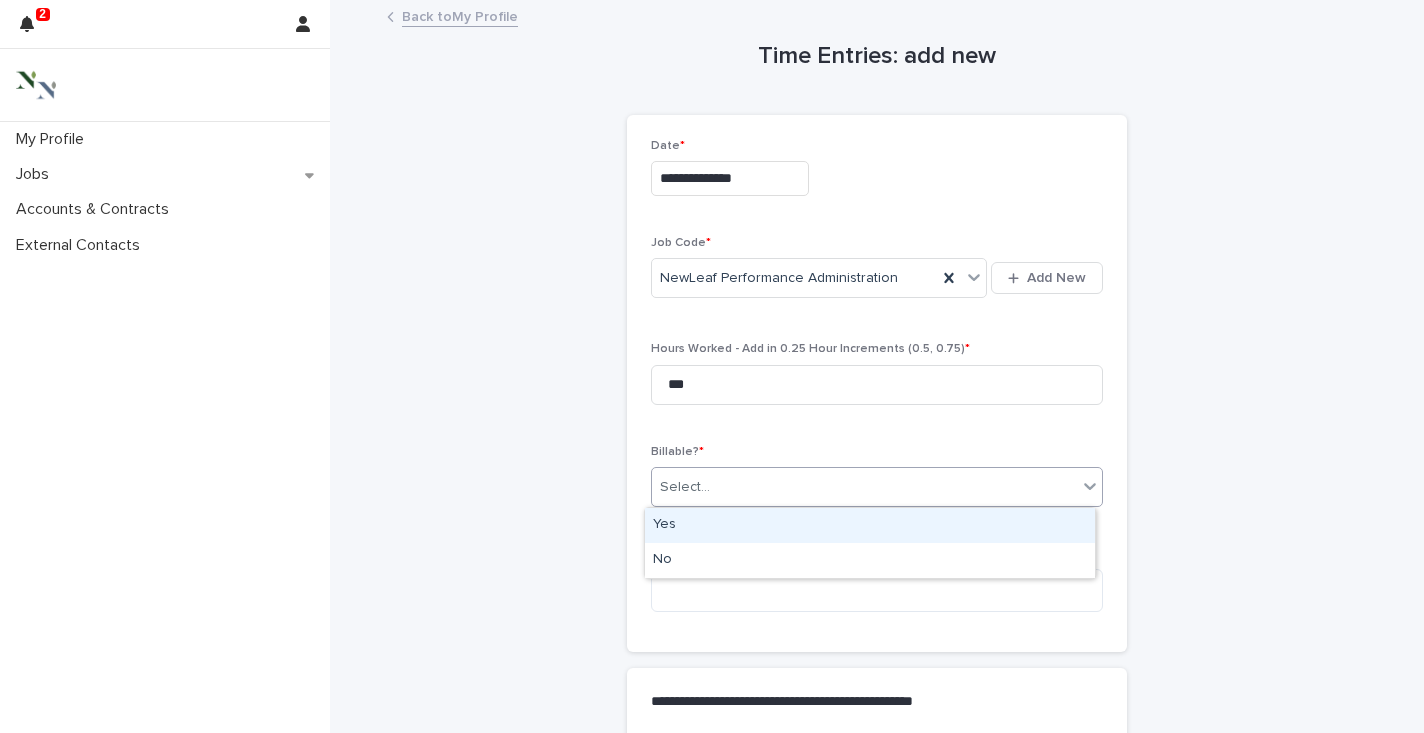 click on "Select..." at bounding box center [685, 487] 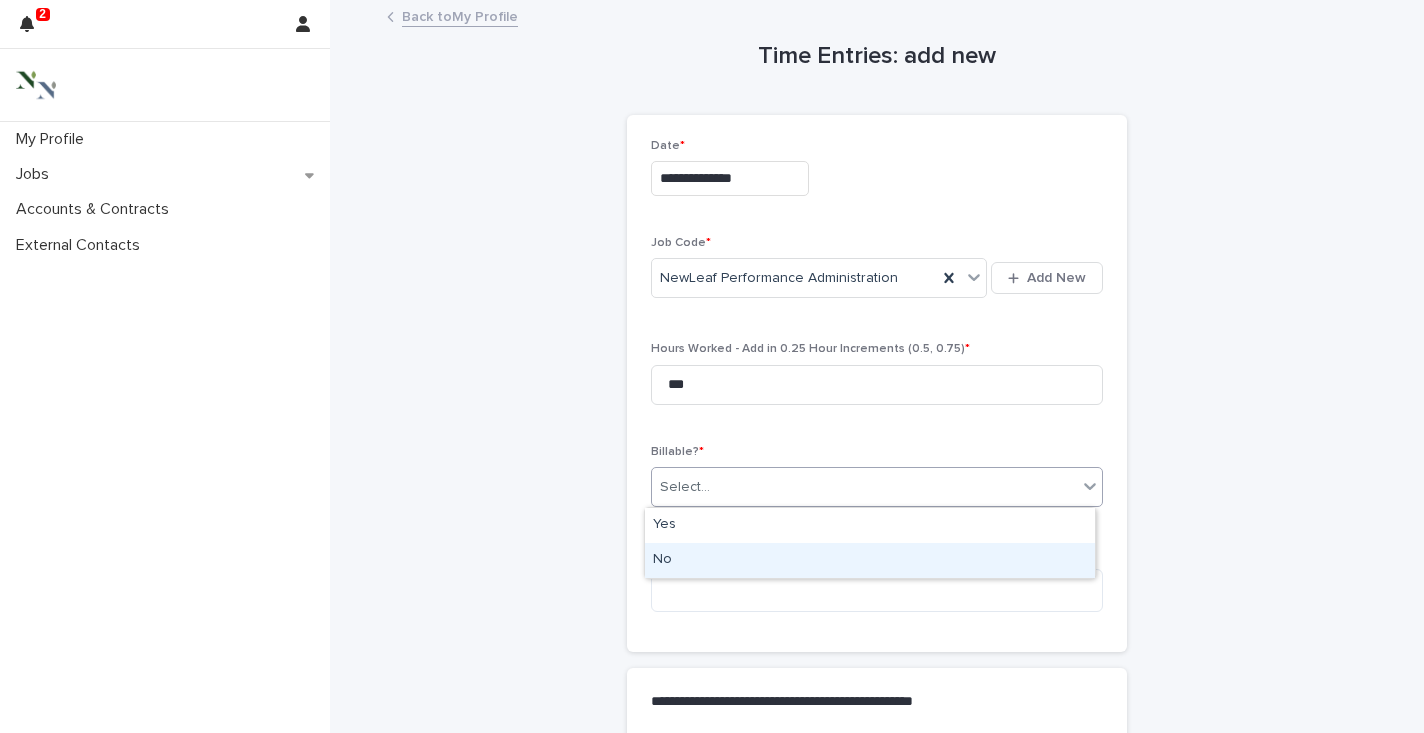 click on "No" at bounding box center [870, 560] 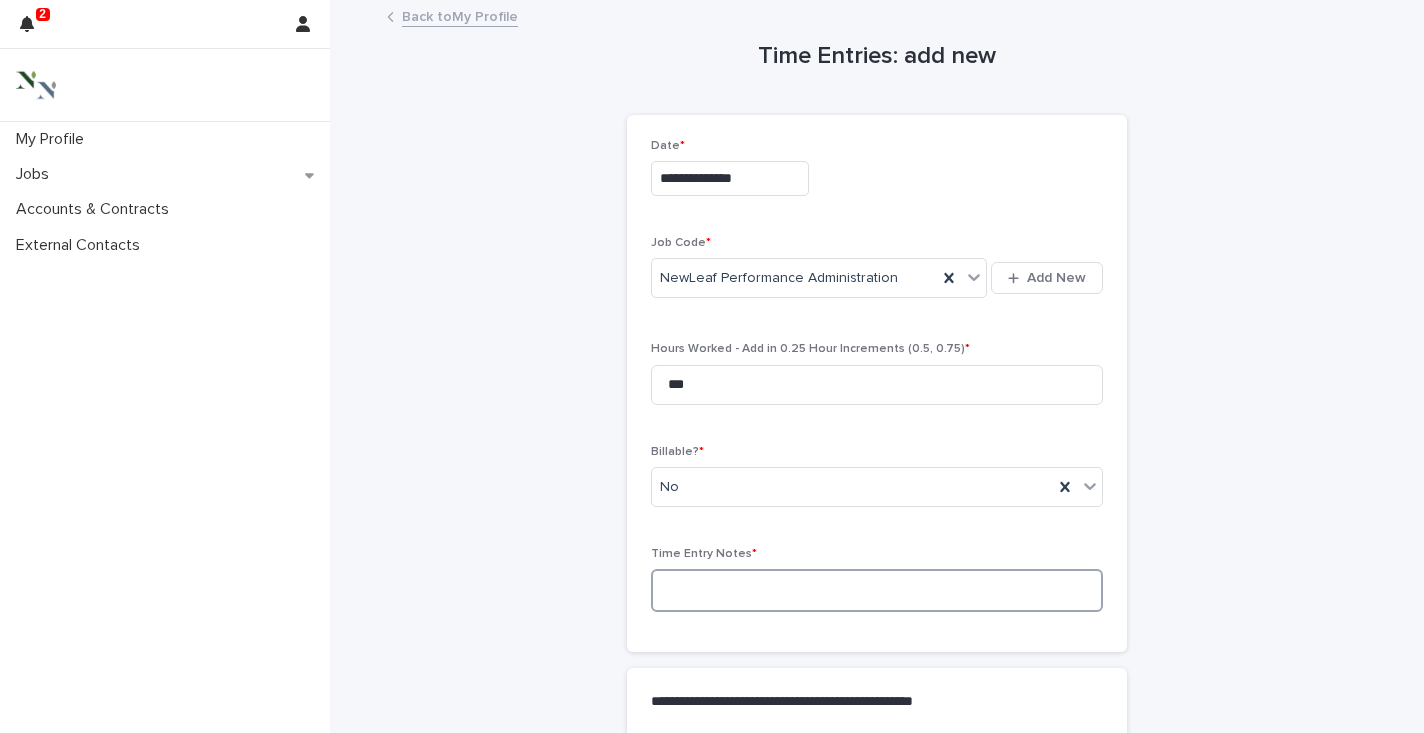 click at bounding box center (877, 590) 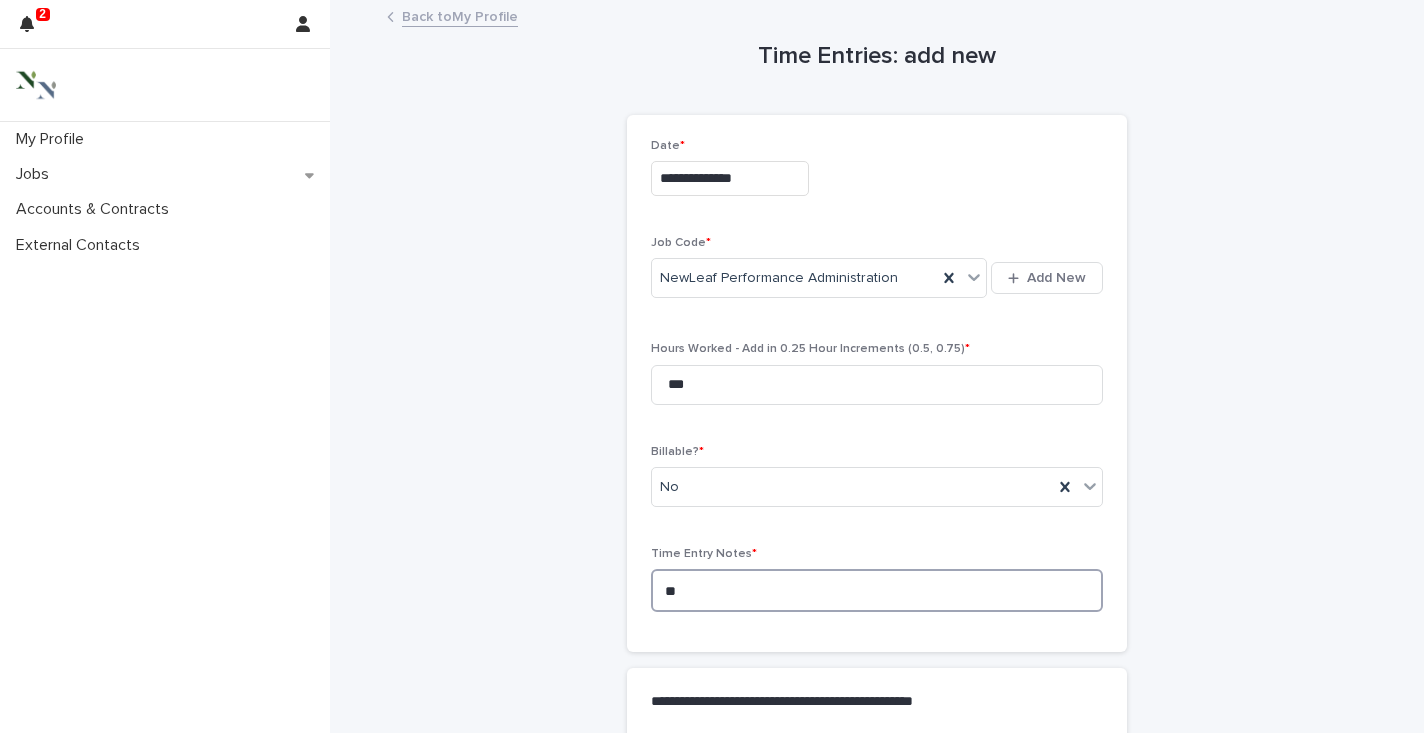 type on "*" 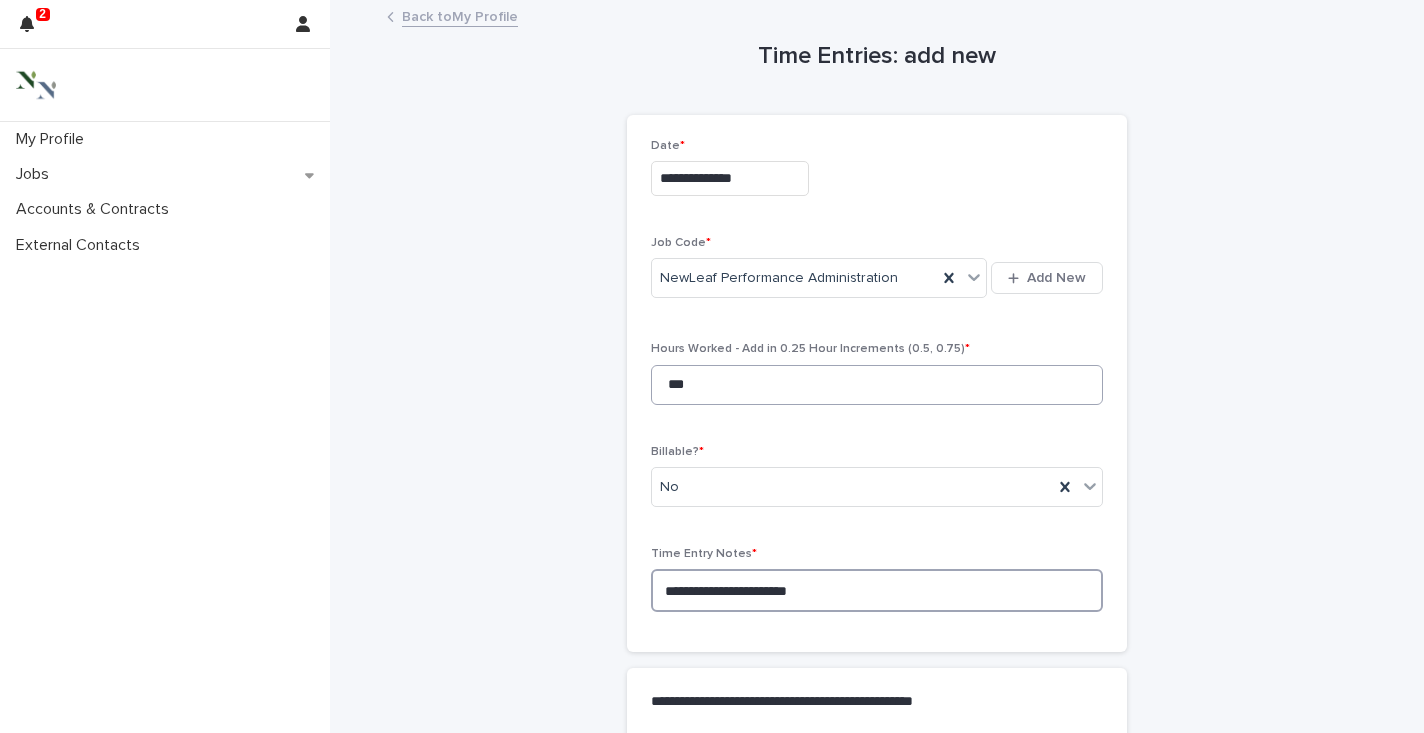 type on "**********" 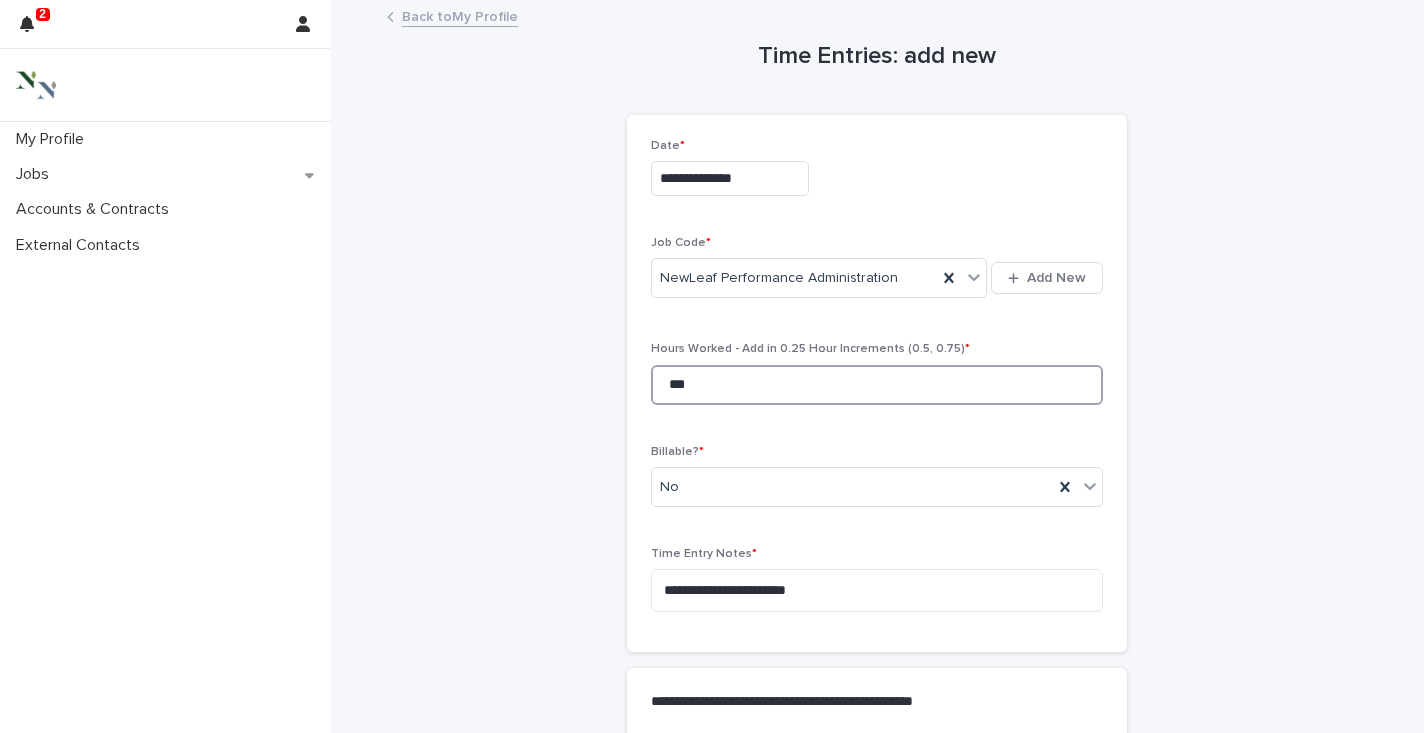 click on "***" at bounding box center [877, 385] 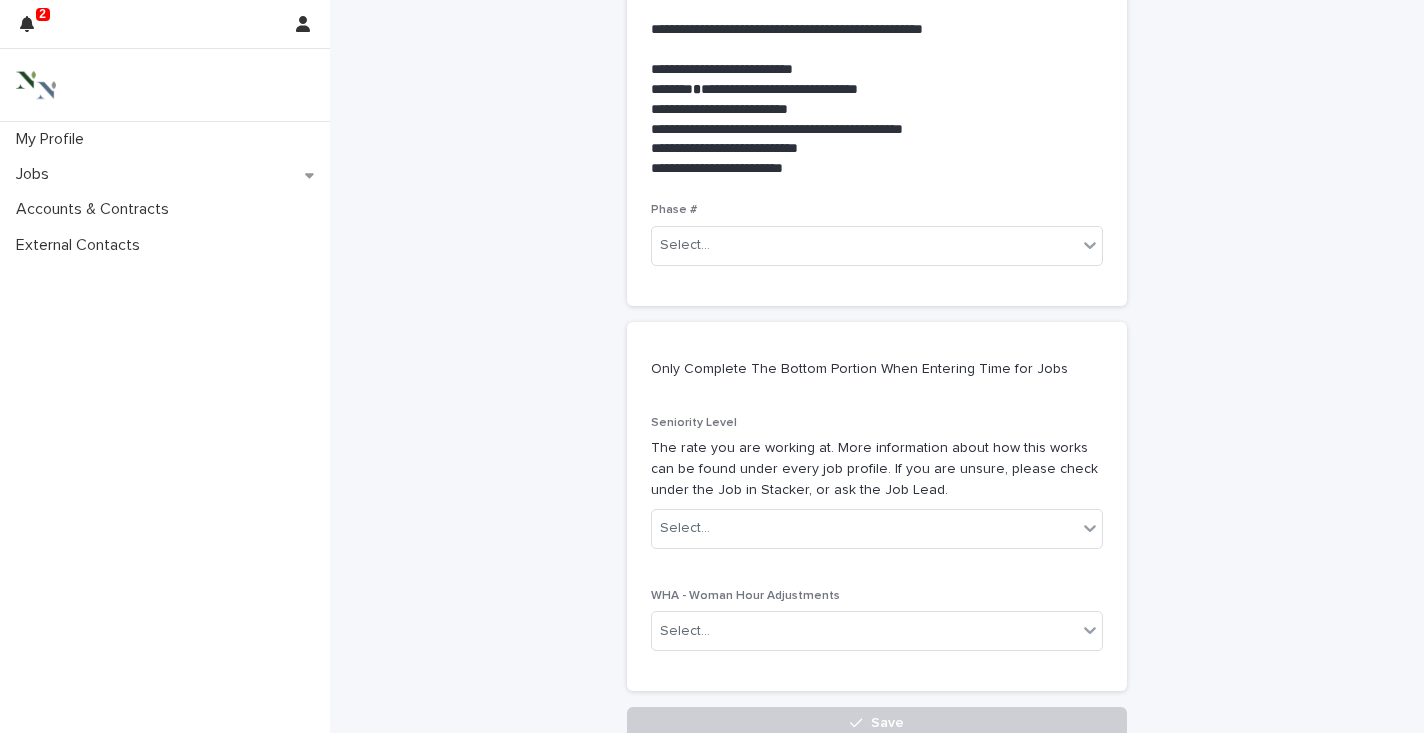 scroll, scrollTop: 865, scrollLeft: 0, axis: vertical 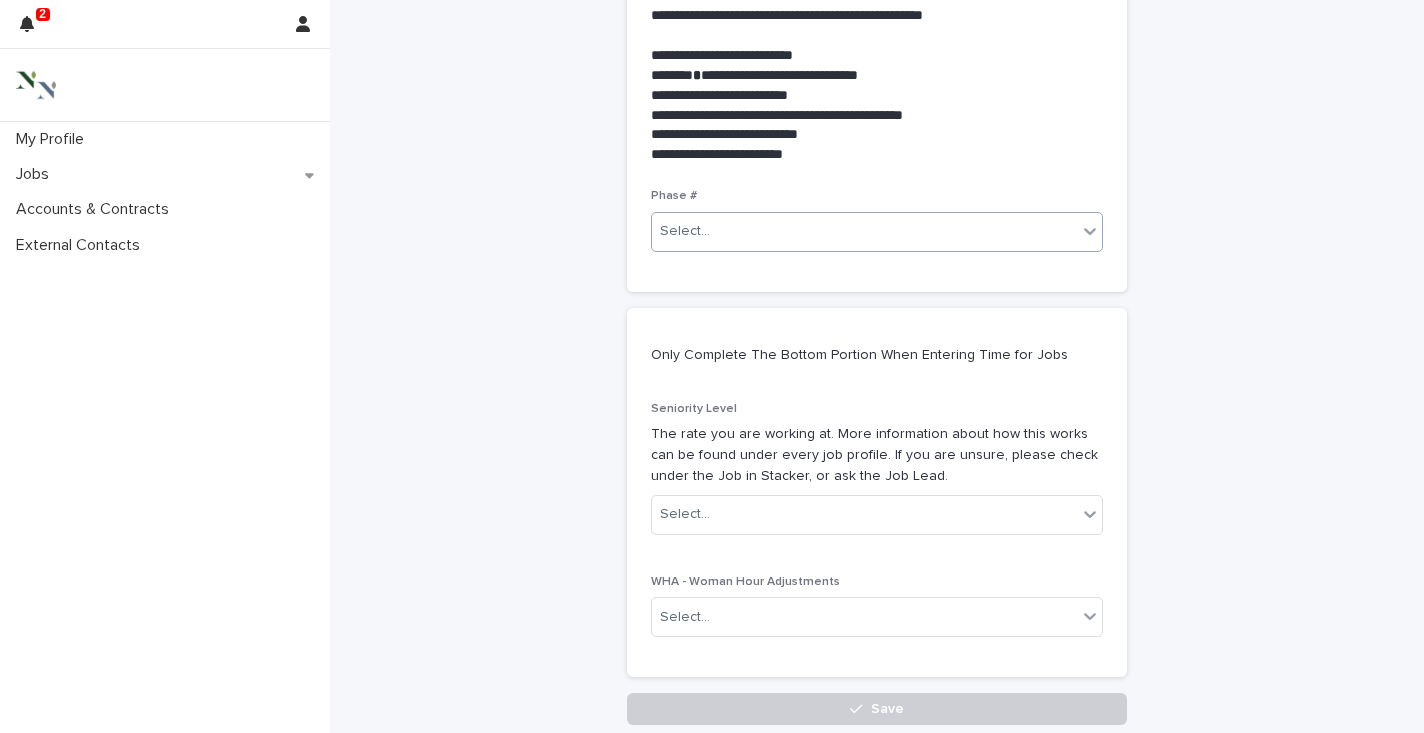 type on "****" 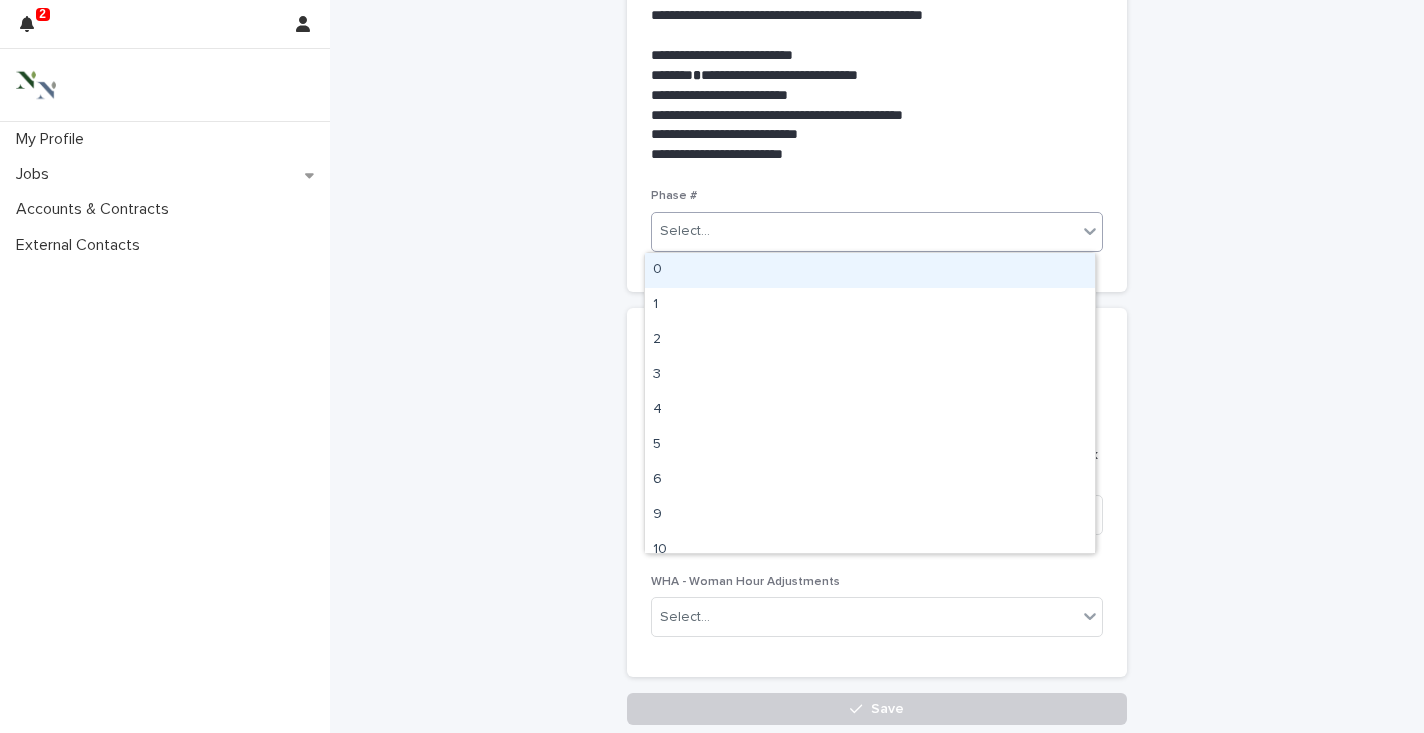 click on "Select..." at bounding box center (877, 232) 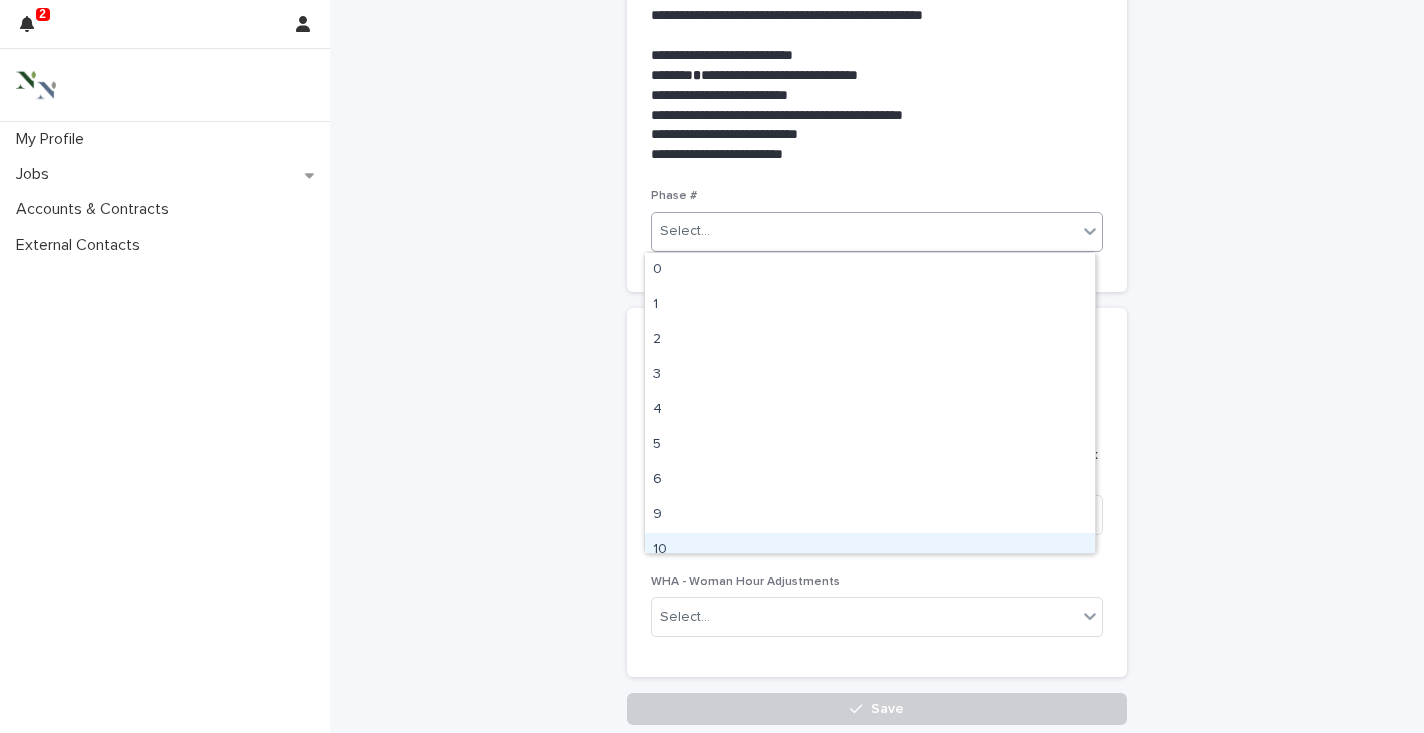 click on "10" at bounding box center (870, 550) 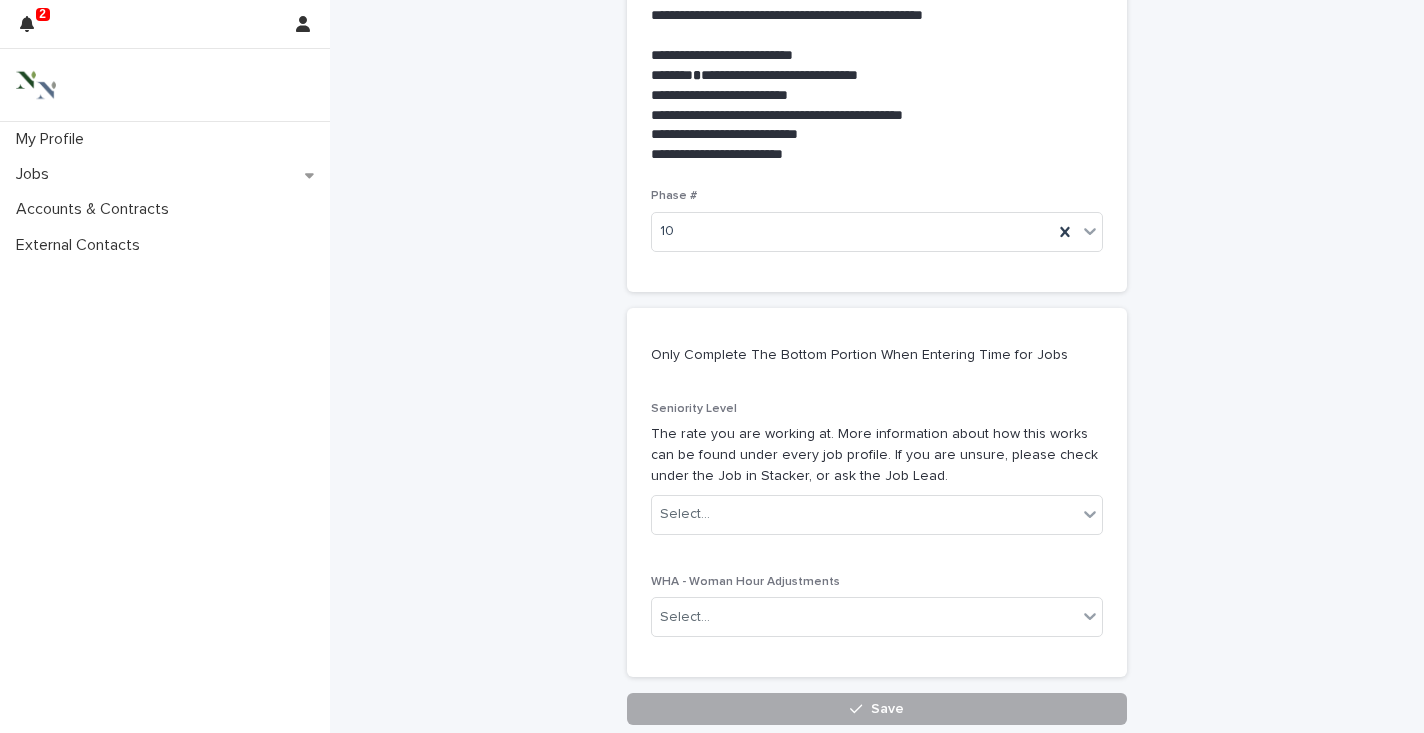 click on "Save" at bounding box center (887, 709) 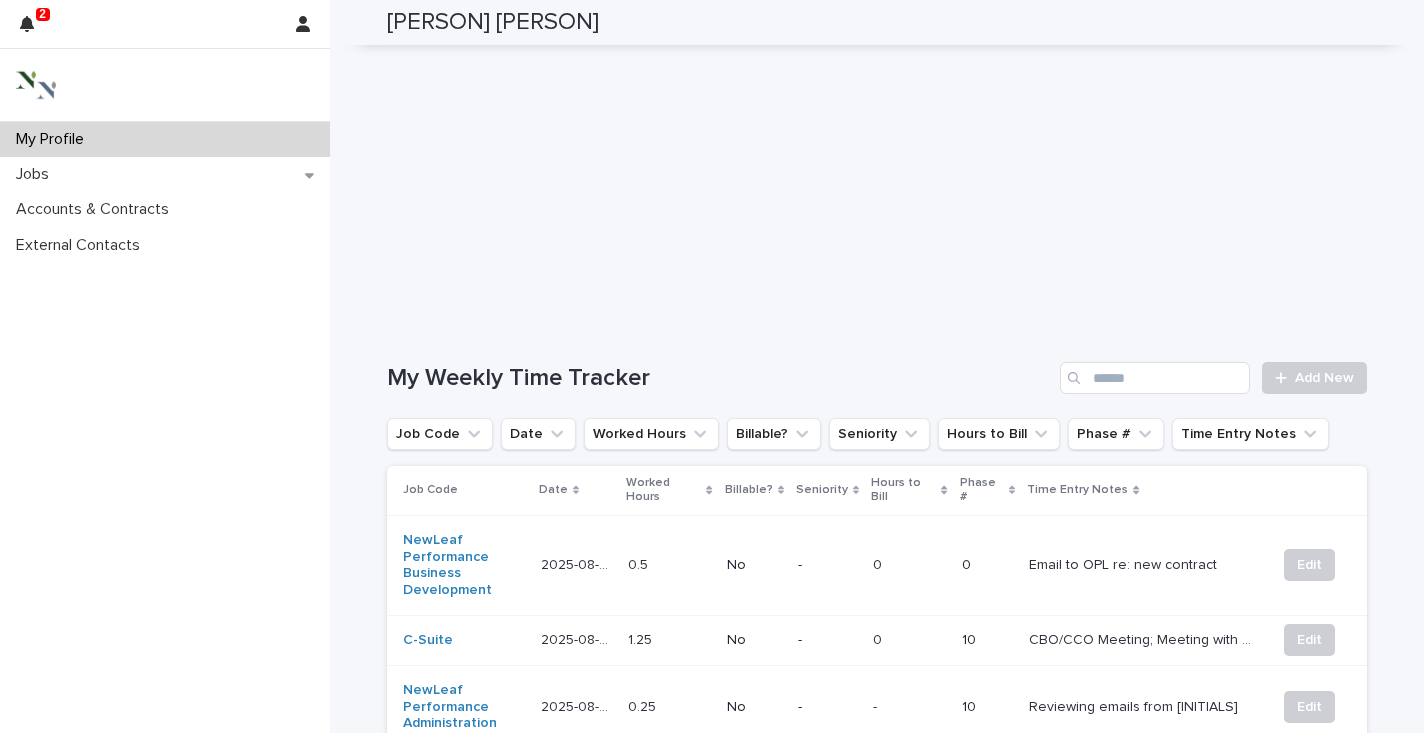 scroll, scrollTop: 471, scrollLeft: 0, axis: vertical 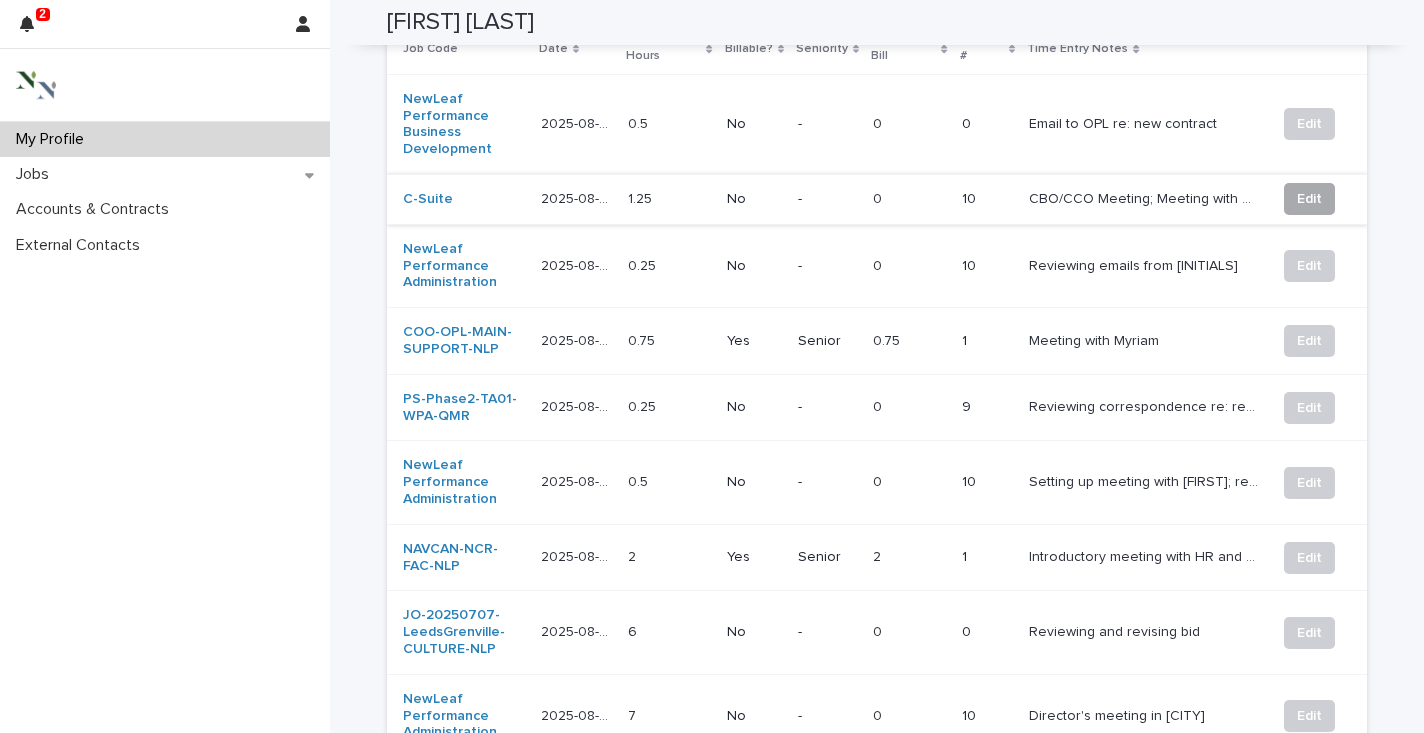 click on "Edit" at bounding box center (1309, 199) 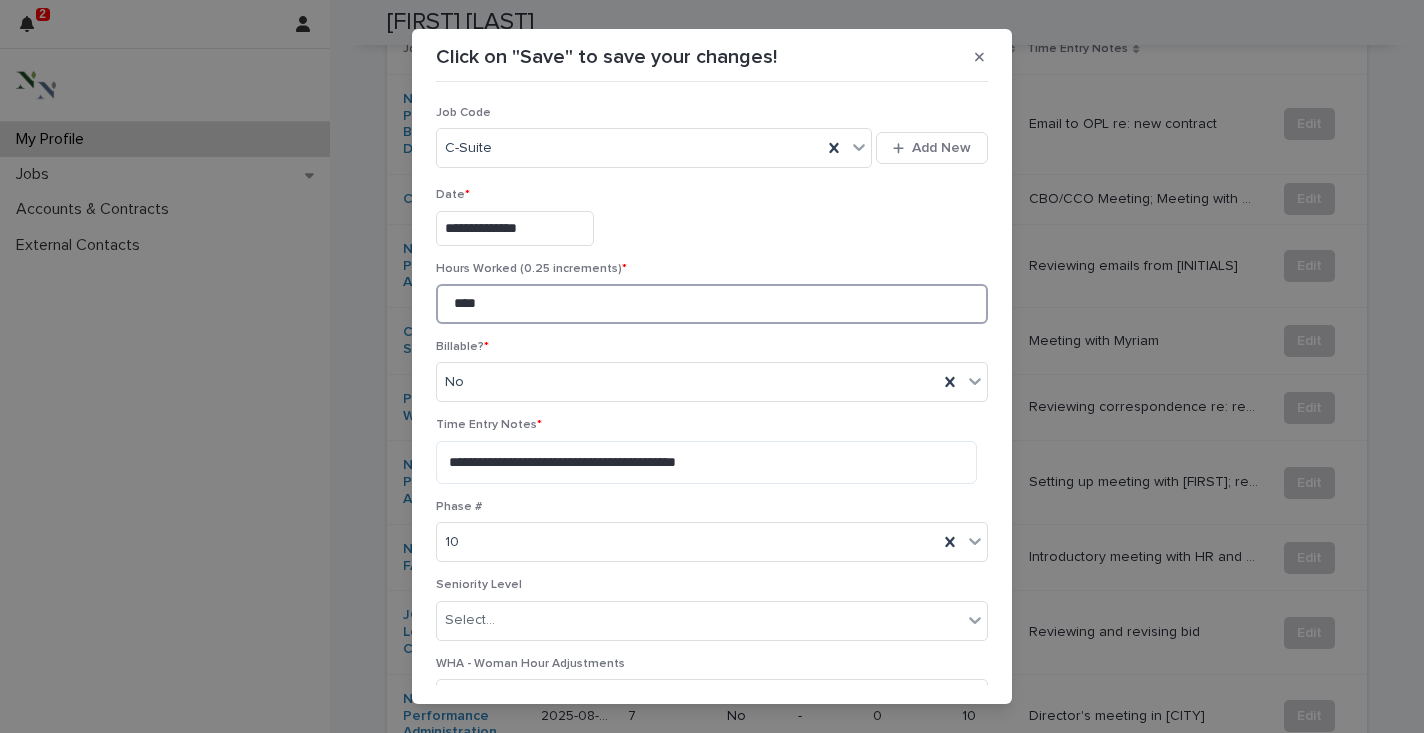click on "****" at bounding box center (712, 304) 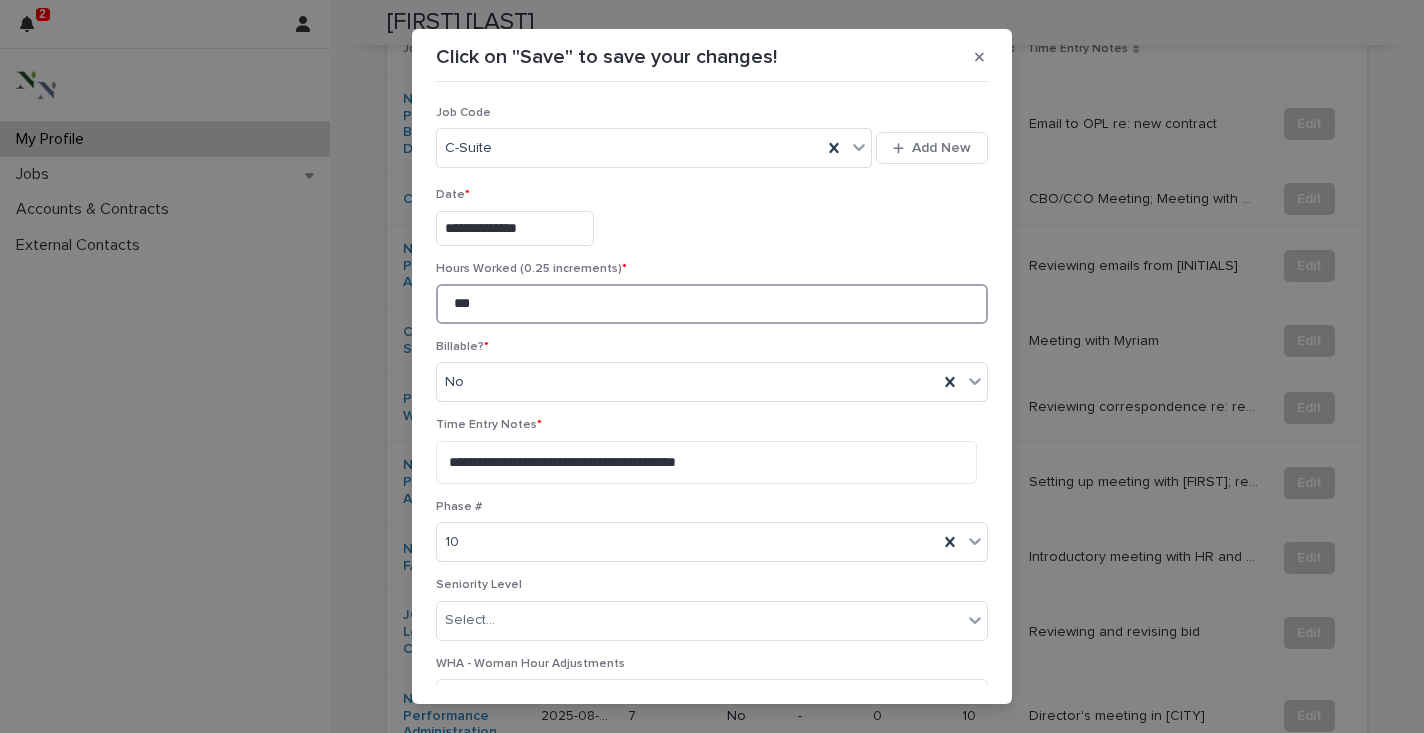 scroll, scrollTop: 115, scrollLeft: 0, axis: vertical 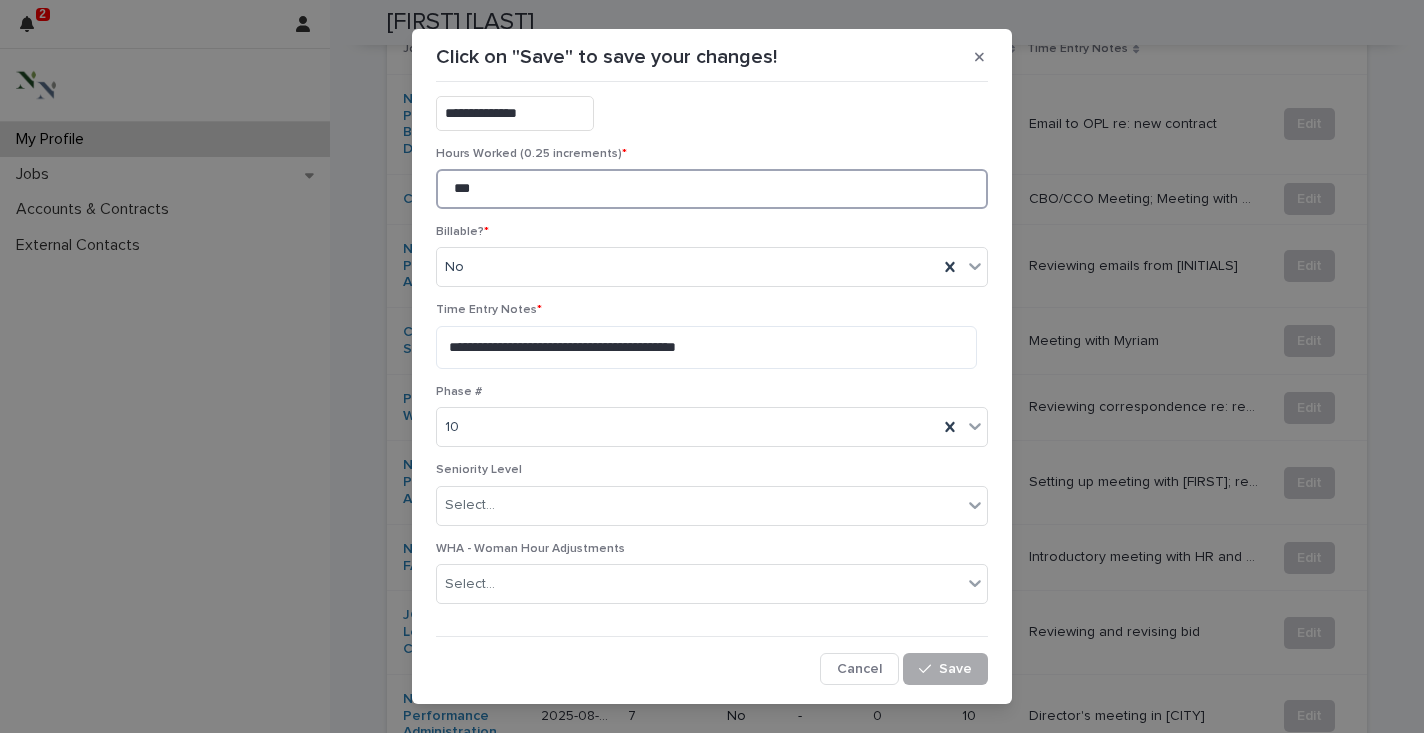 type on "***" 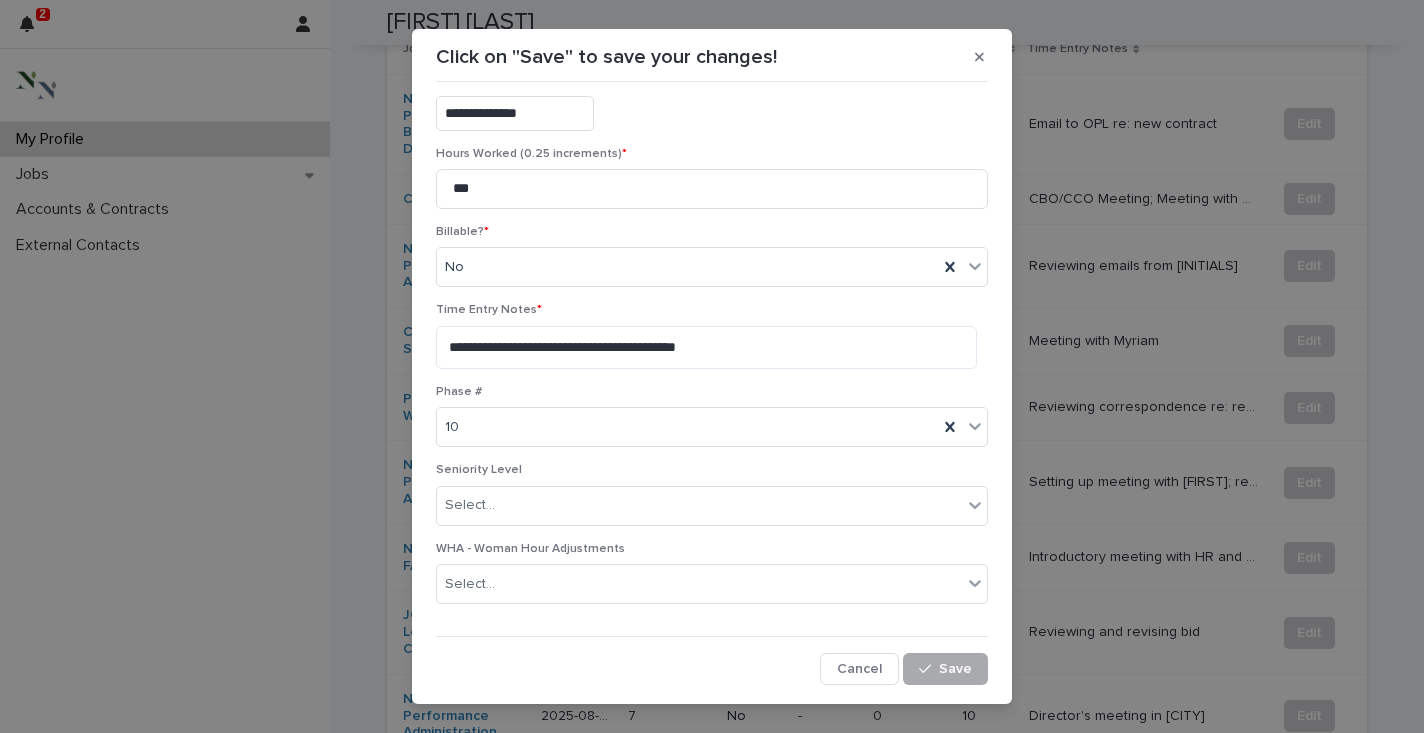click at bounding box center [929, 669] 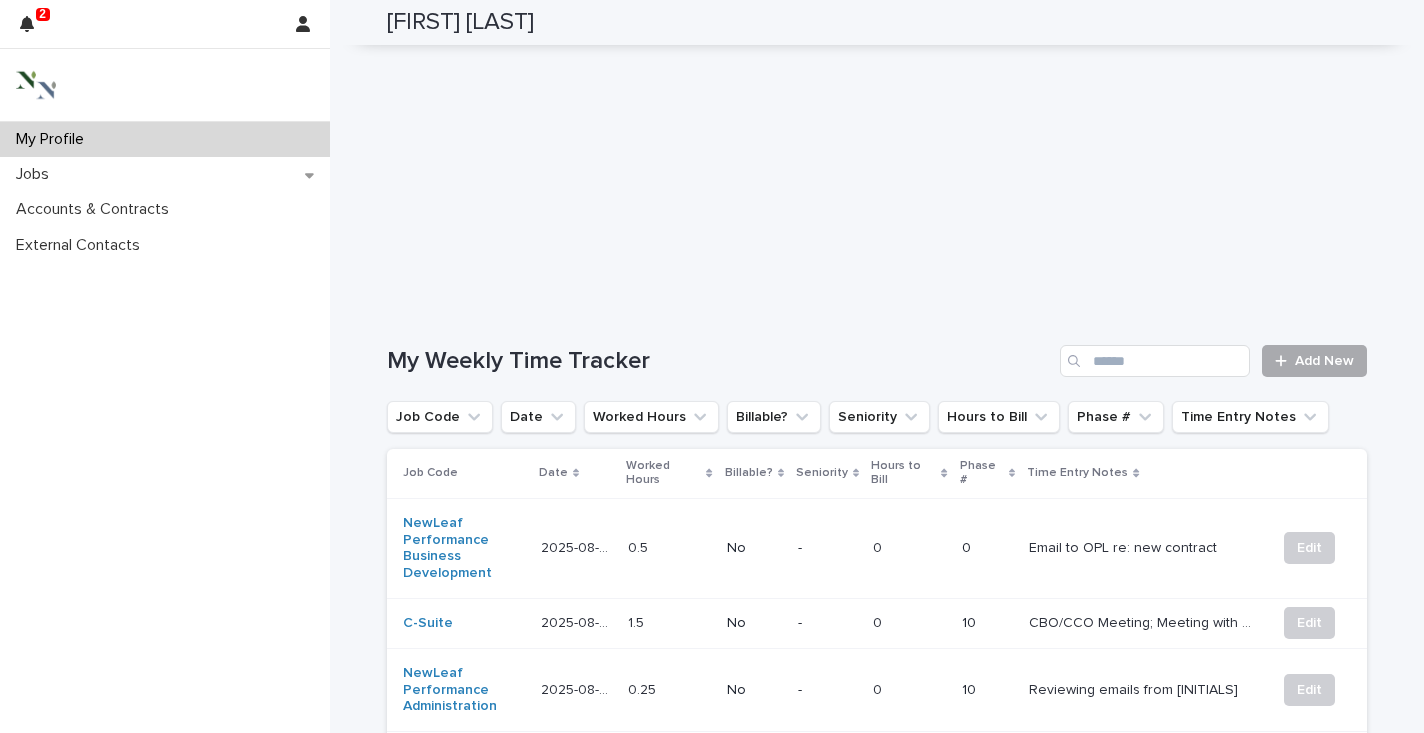 scroll, scrollTop: 544, scrollLeft: 0, axis: vertical 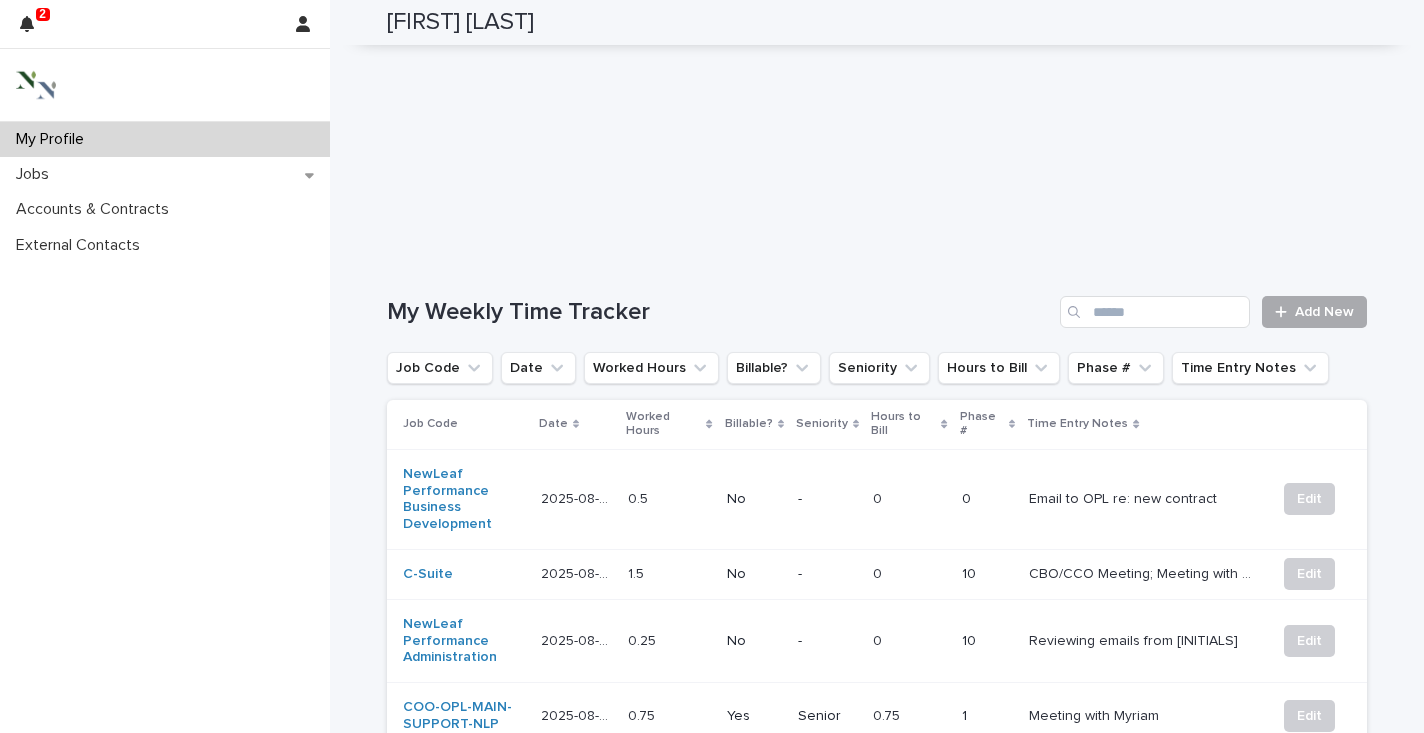 click on "Add New" at bounding box center [1324, 312] 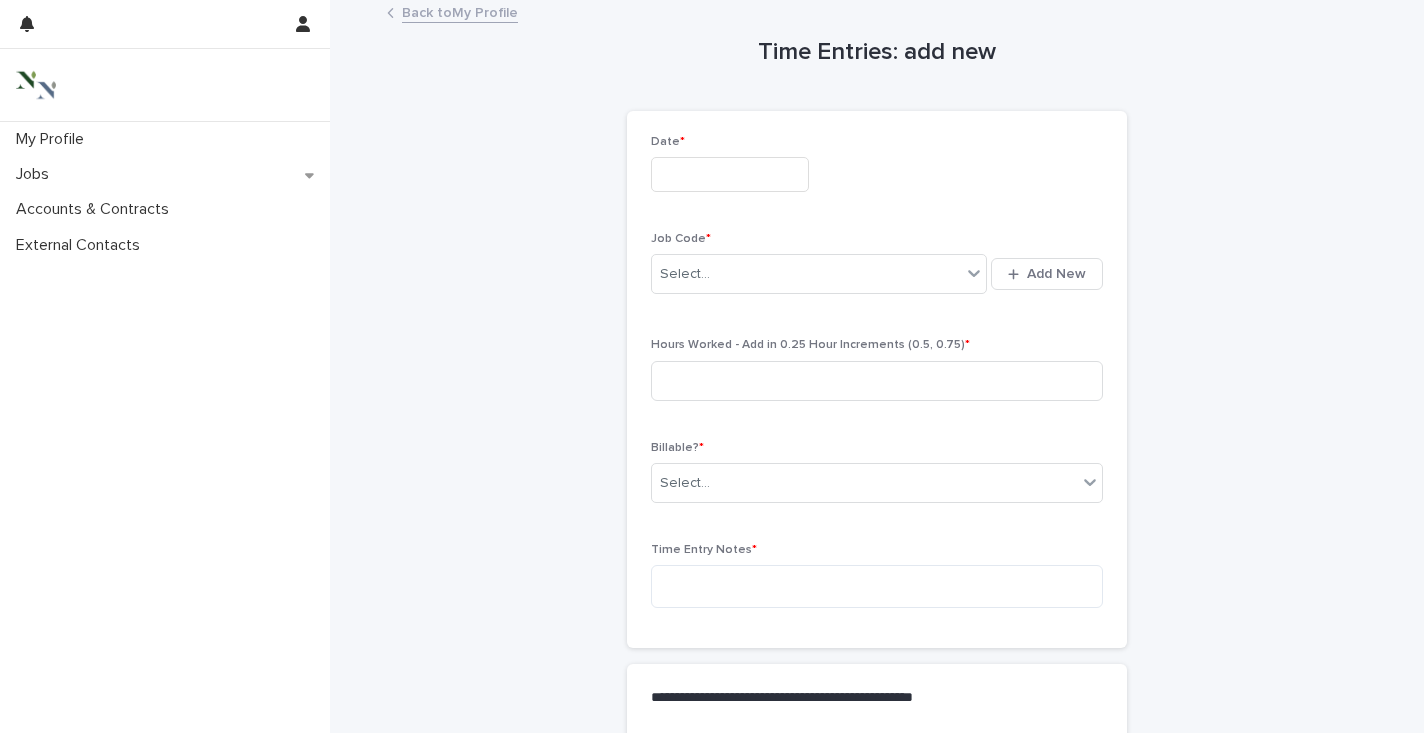 scroll, scrollTop: 0, scrollLeft: 0, axis: both 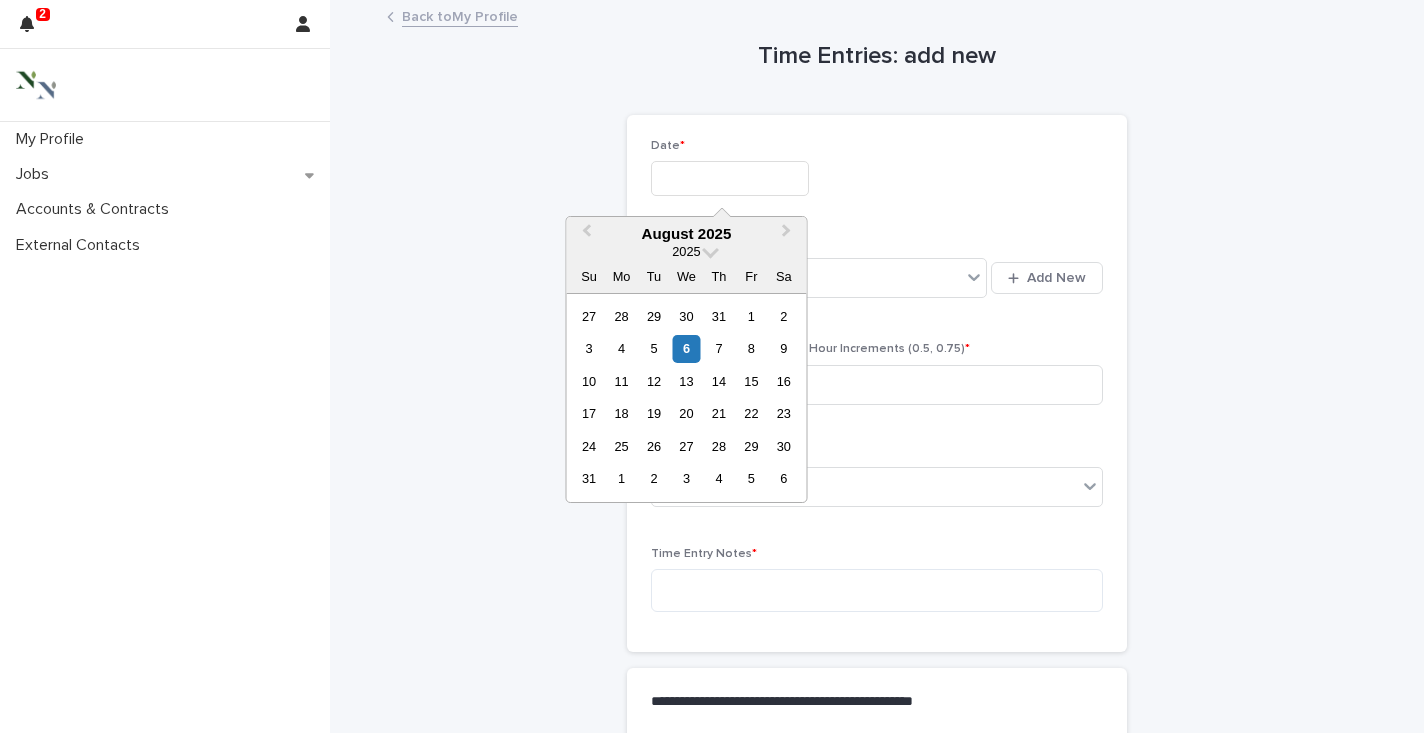 click at bounding box center [730, 178] 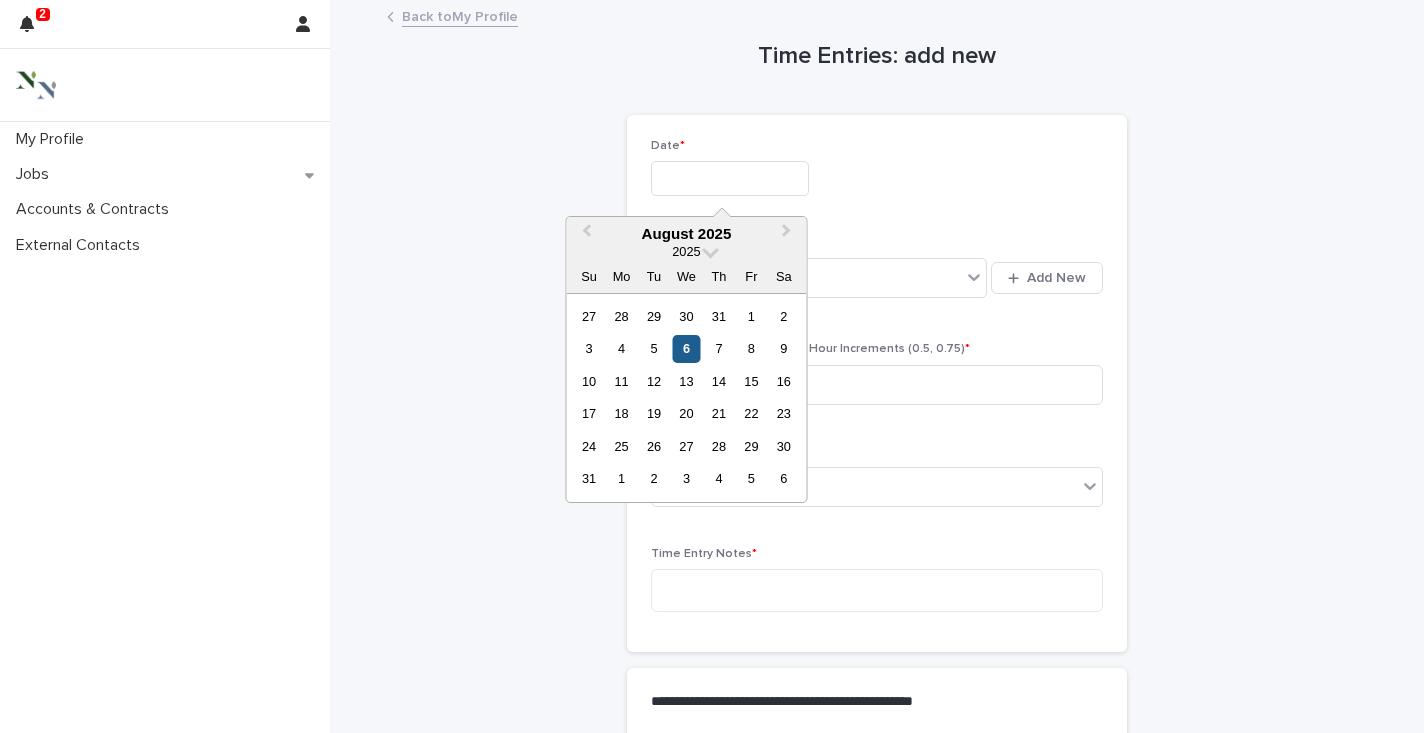 click on "6" at bounding box center (686, 348) 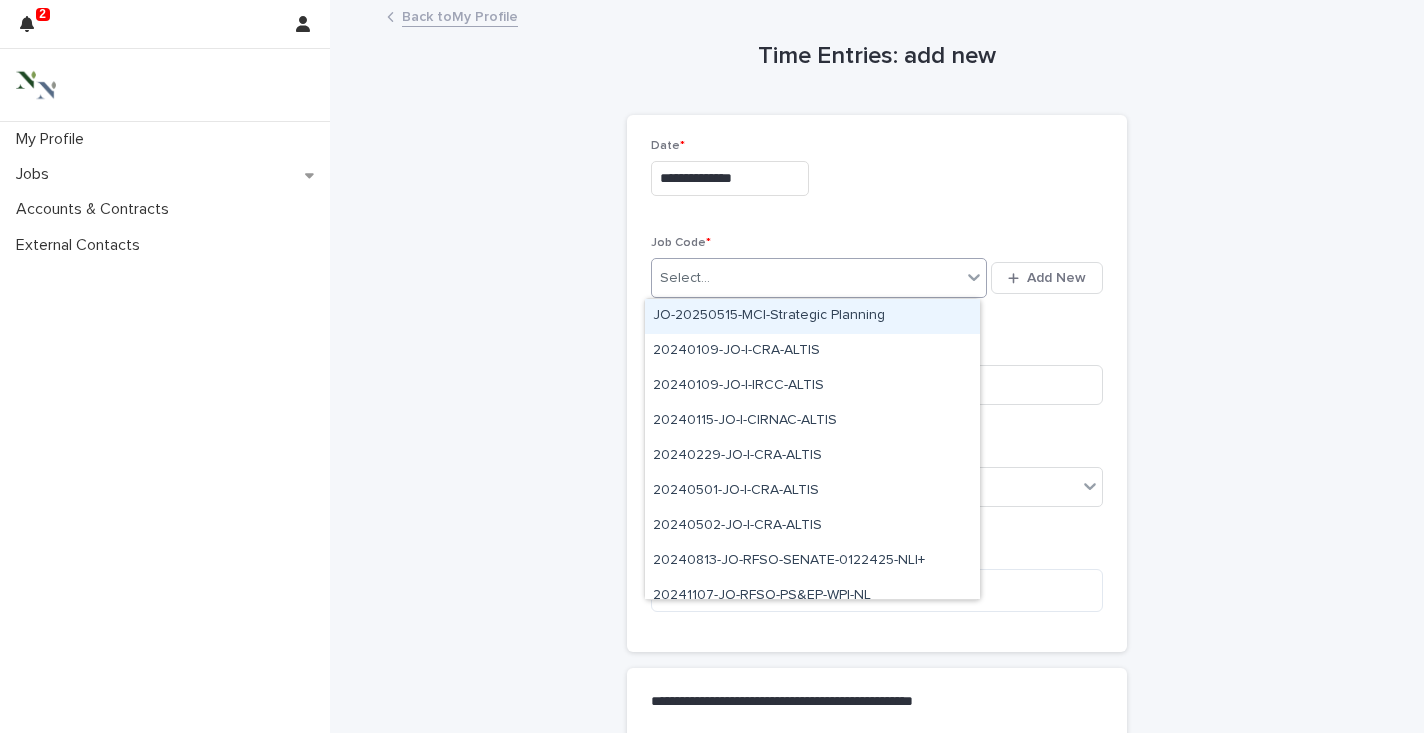 click on "Select..." at bounding box center [685, 278] 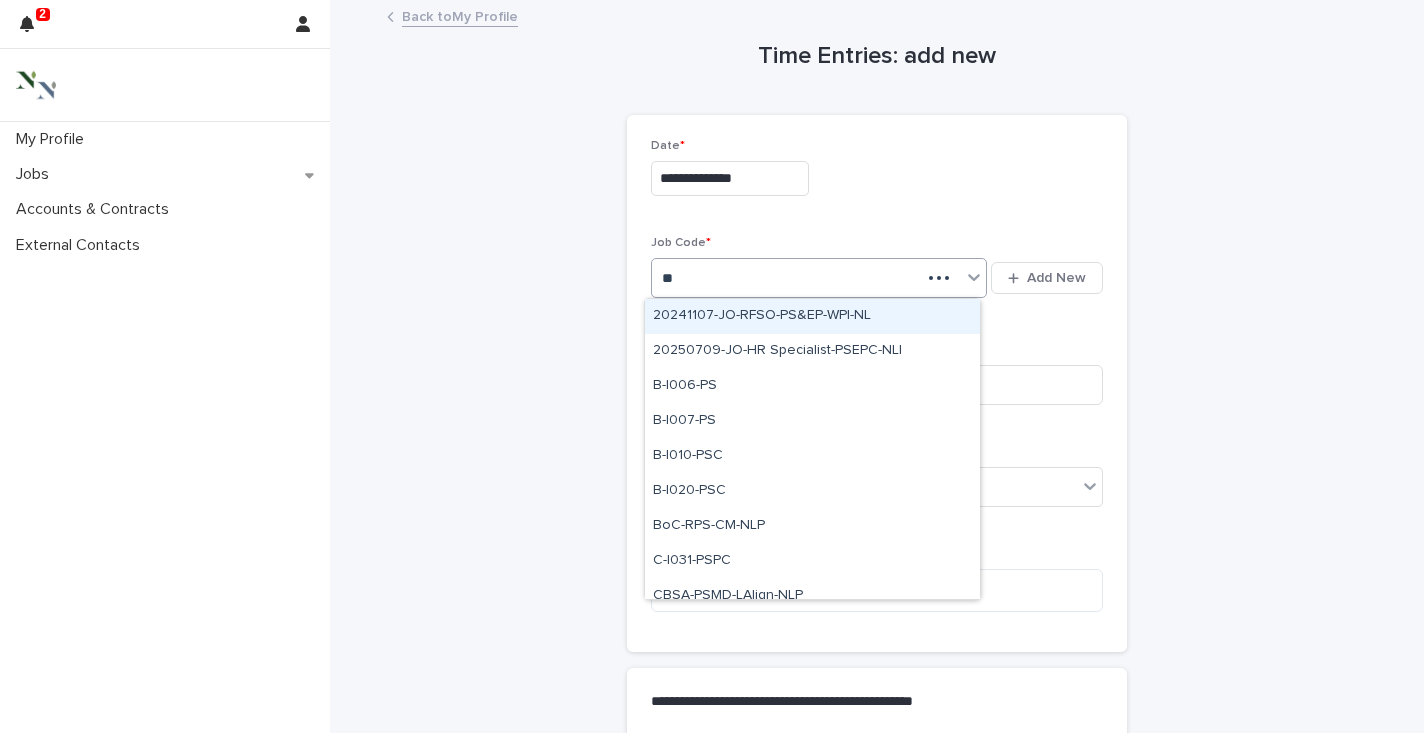 type on "*" 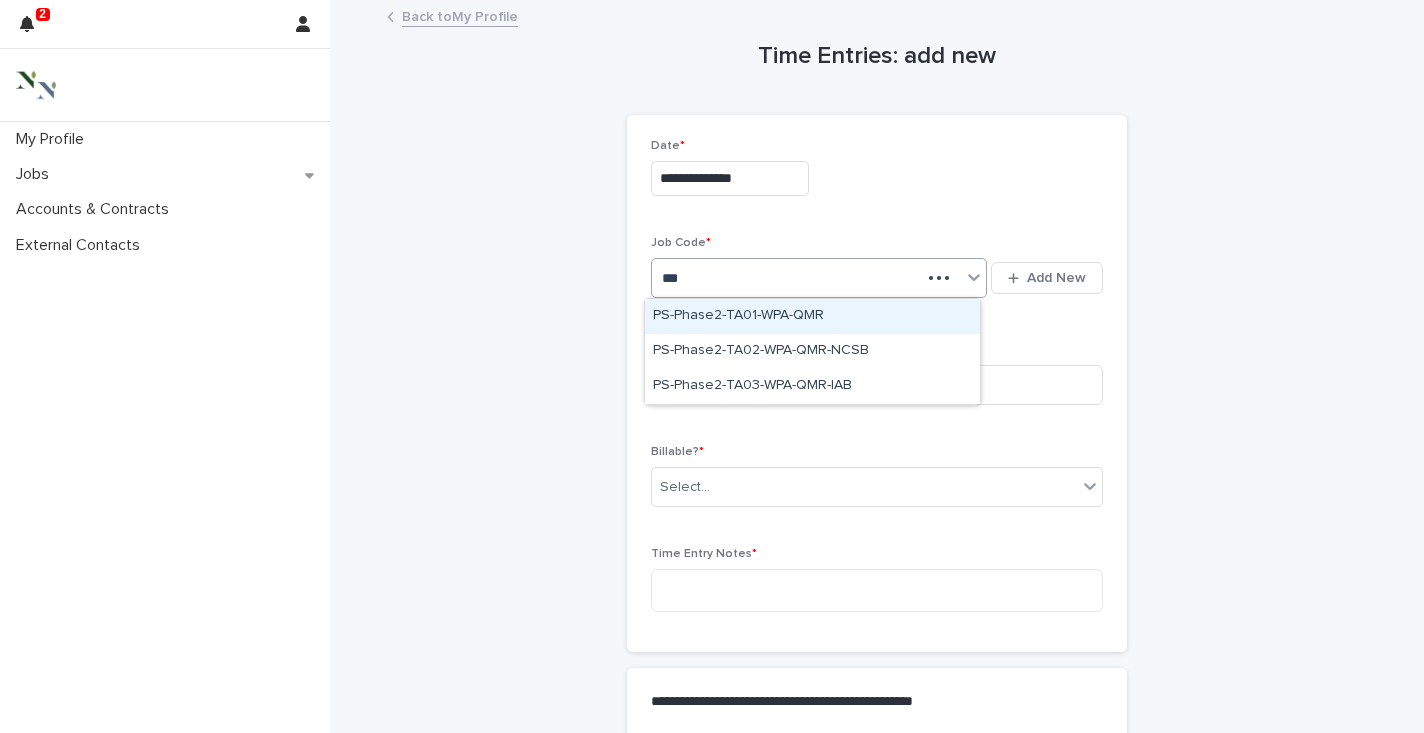 type on "****" 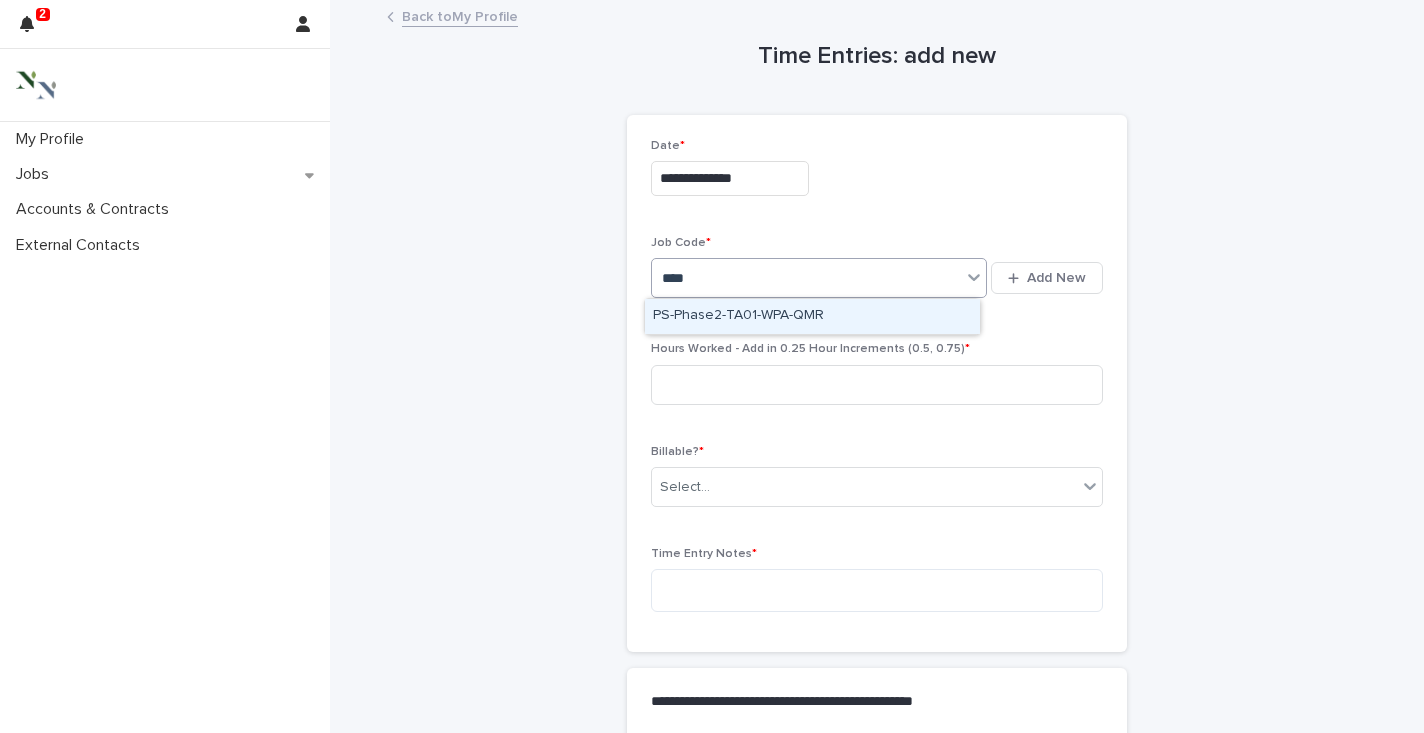 click on "PS-Phase2-TA01-WPA-QMR" at bounding box center (812, 316) 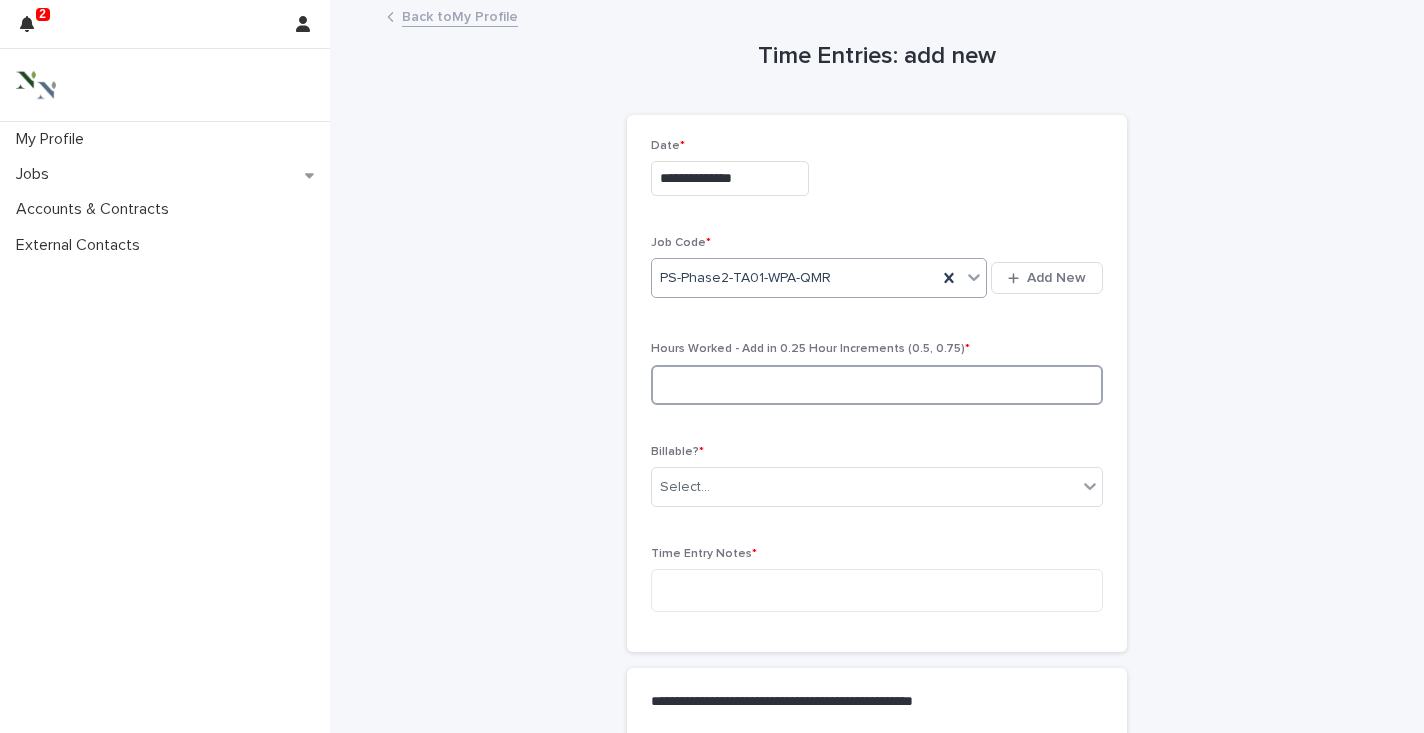 click at bounding box center [877, 385] 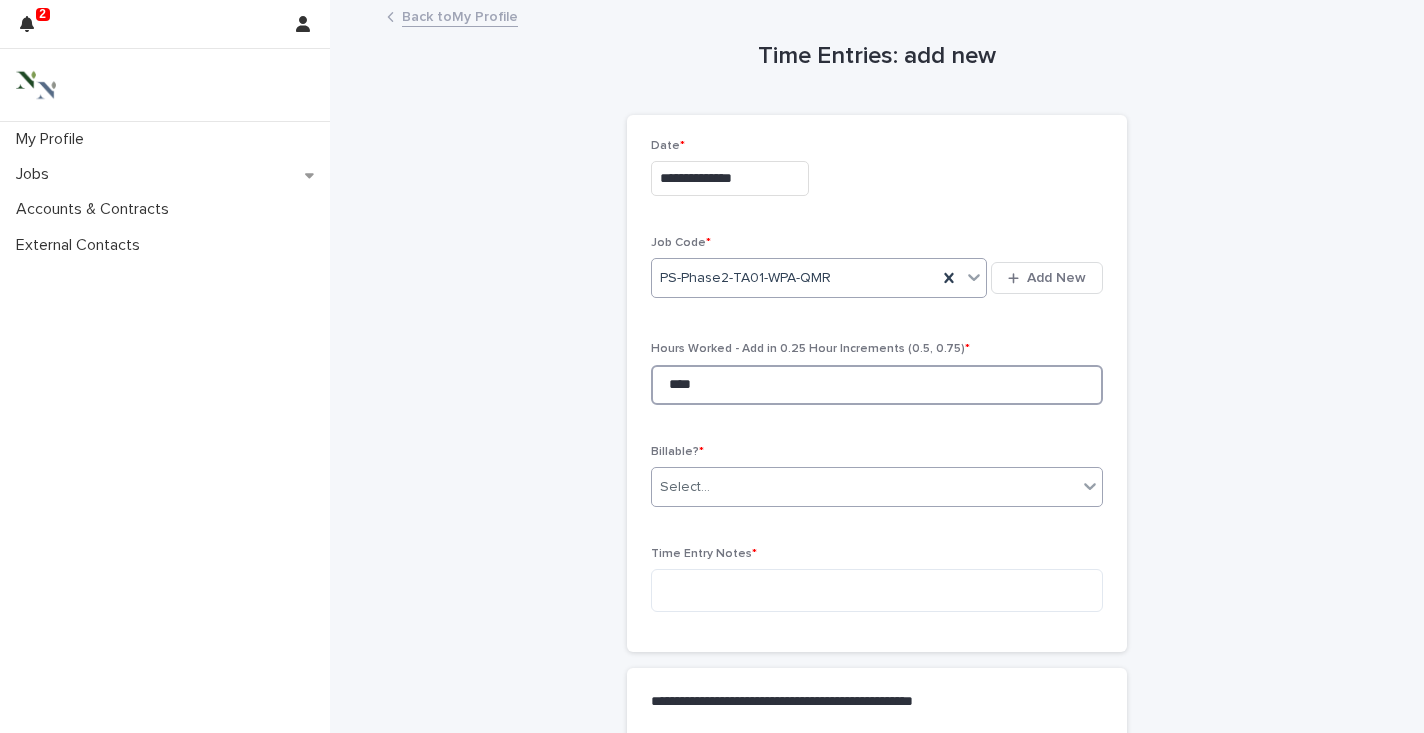 type on "****" 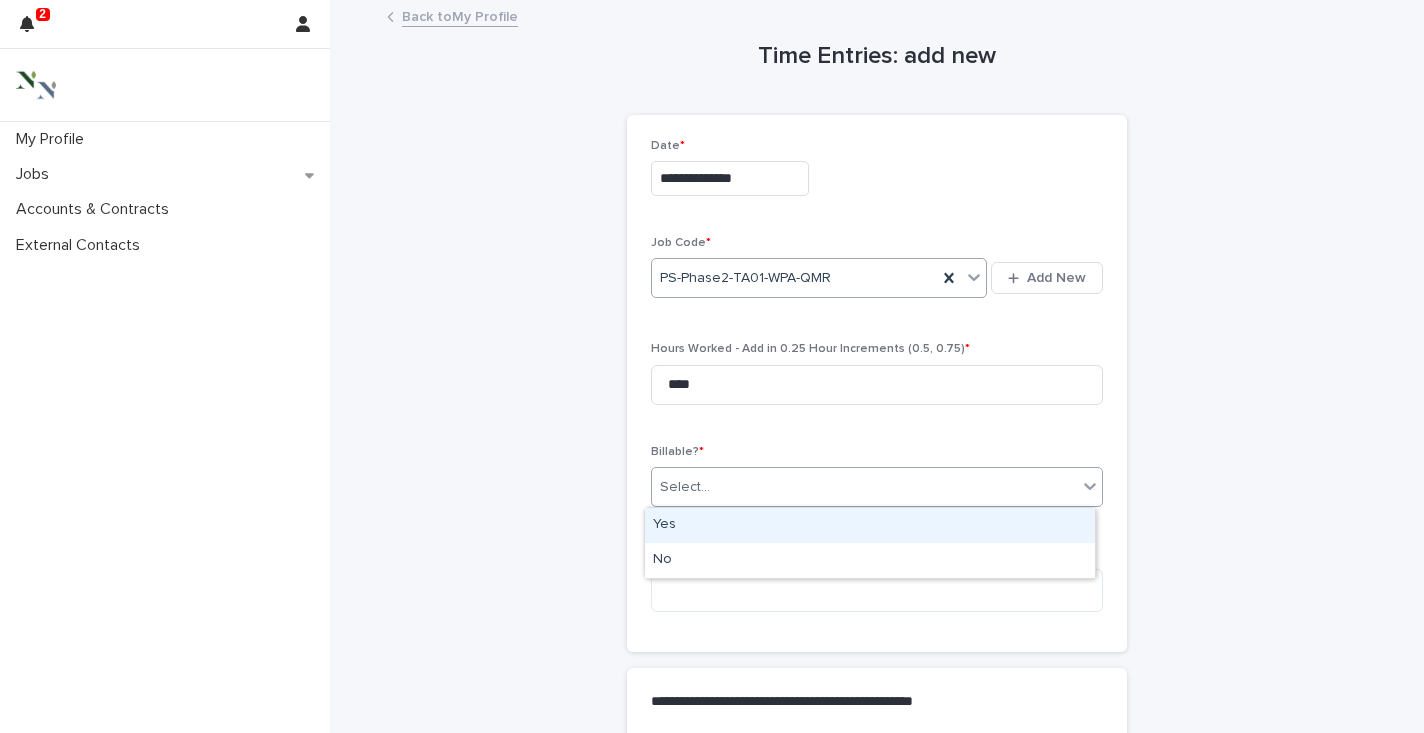 click on "Select..." at bounding box center (864, 487) 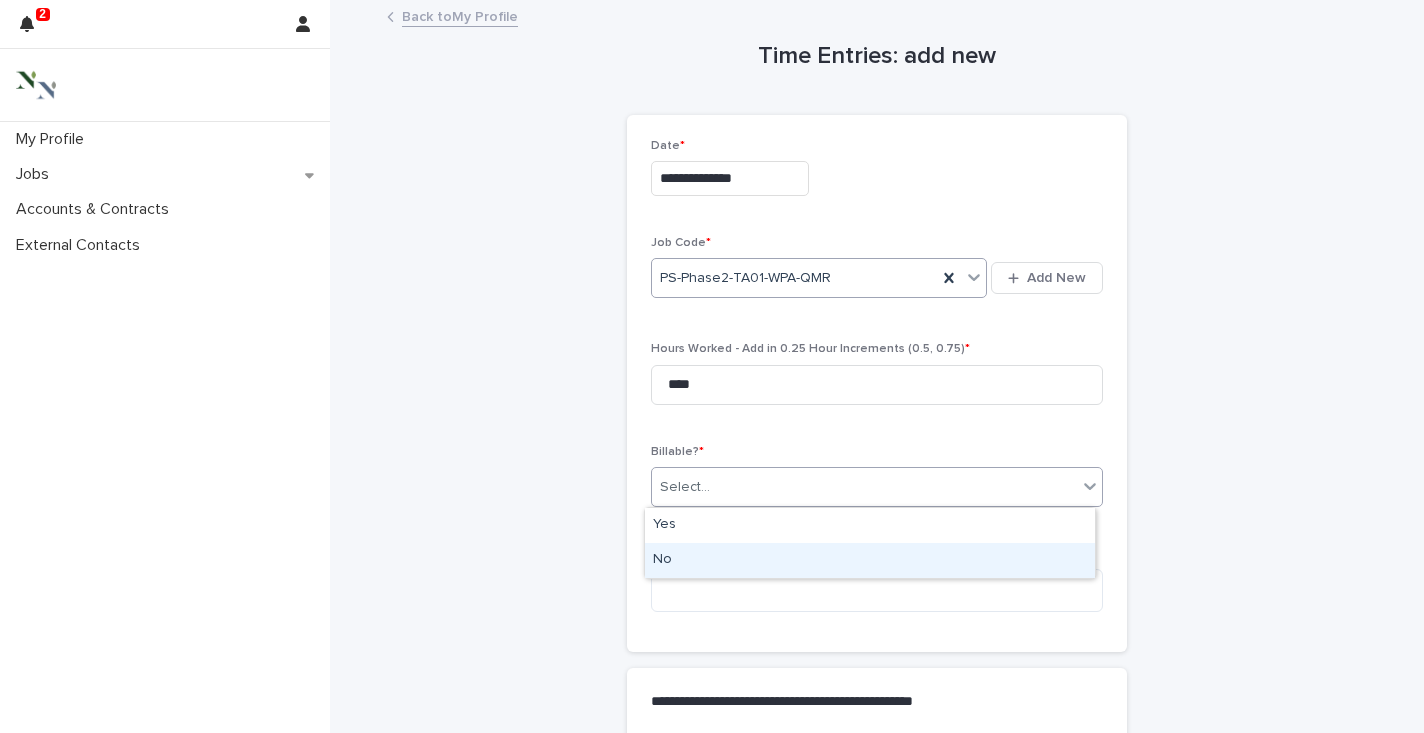 click on "No" at bounding box center [870, 560] 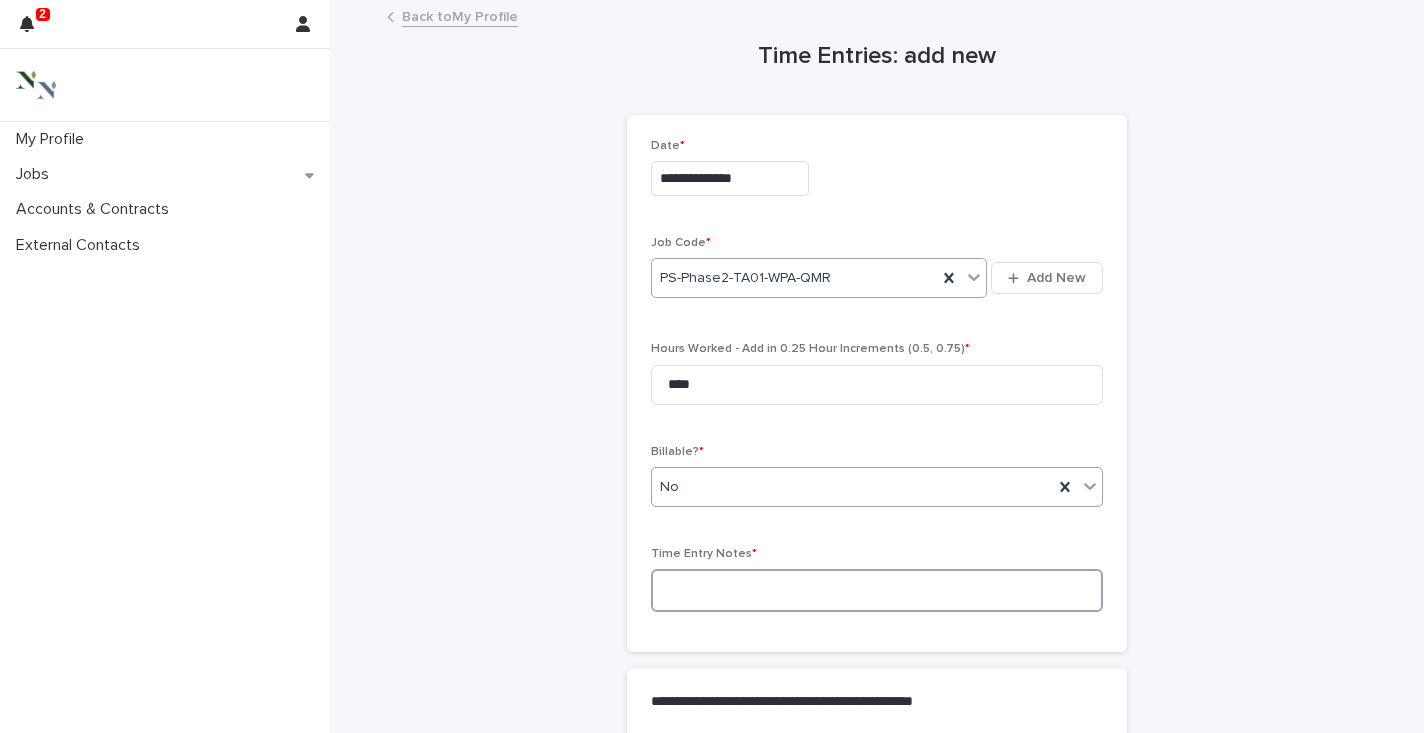 click at bounding box center (877, 590) 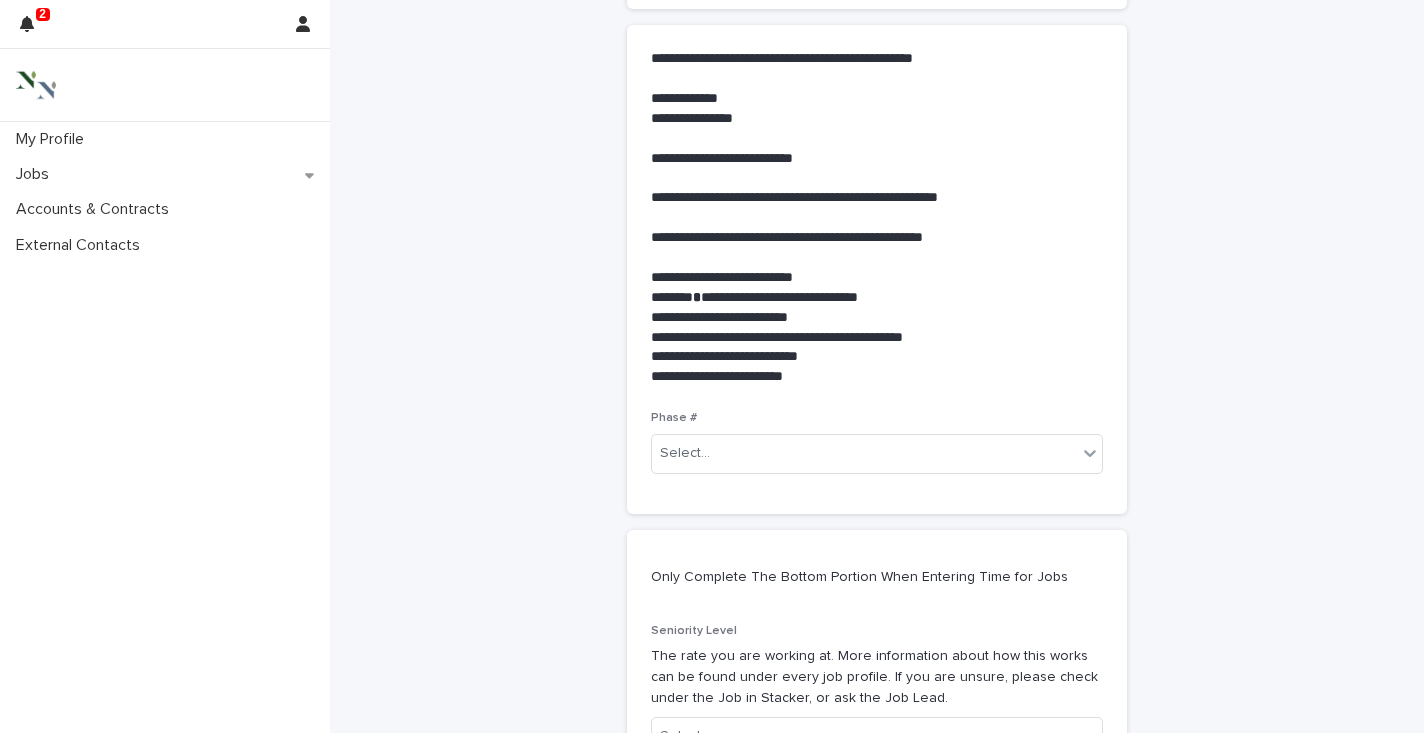 scroll, scrollTop: 693, scrollLeft: 0, axis: vertical 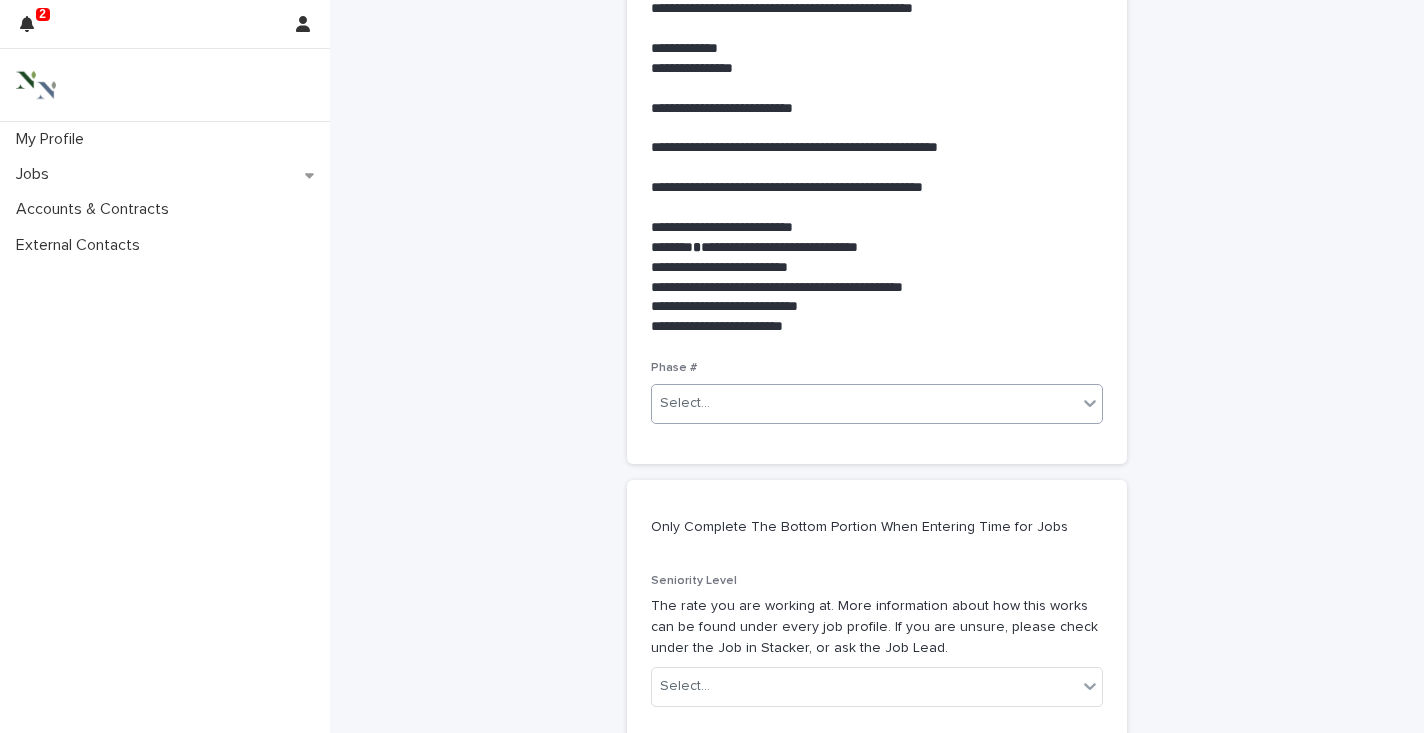 type on "**********" 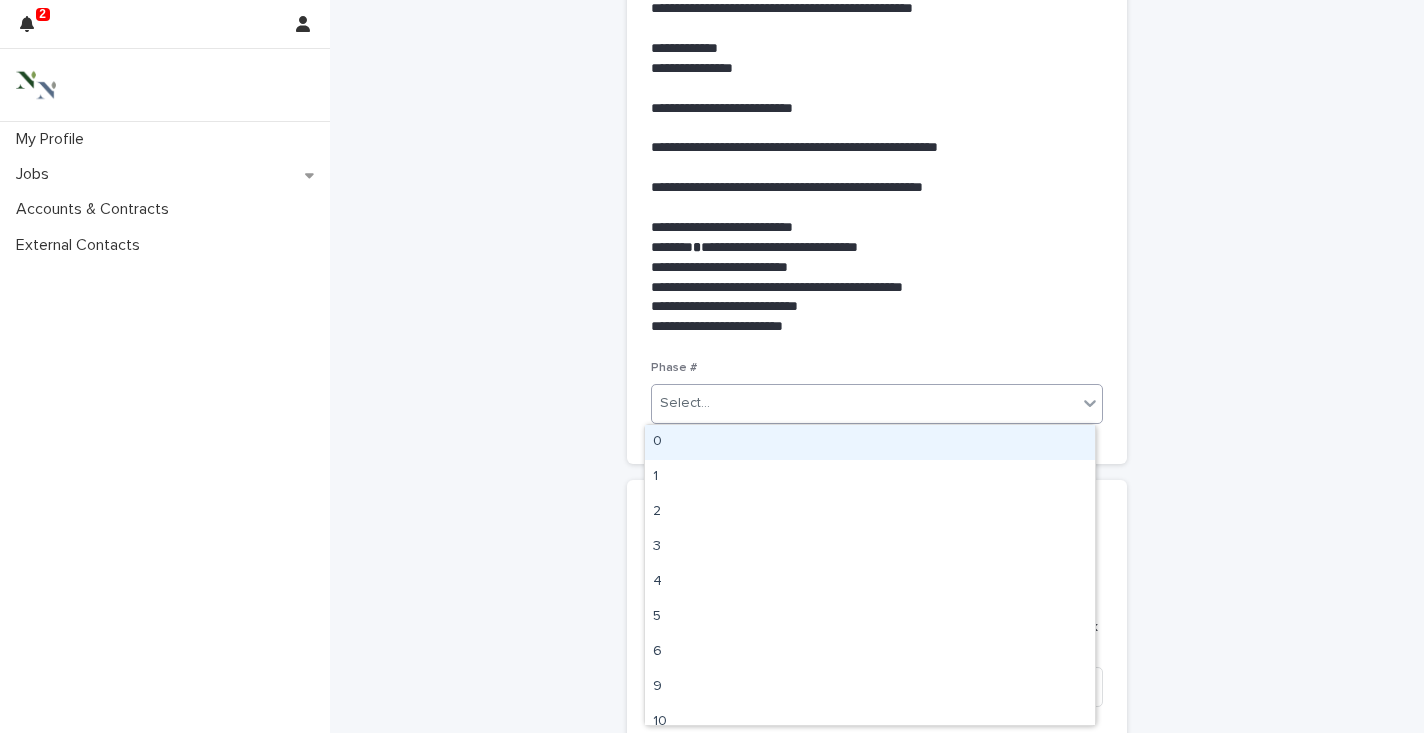click on "Select..." at bounding box center (864, 403) 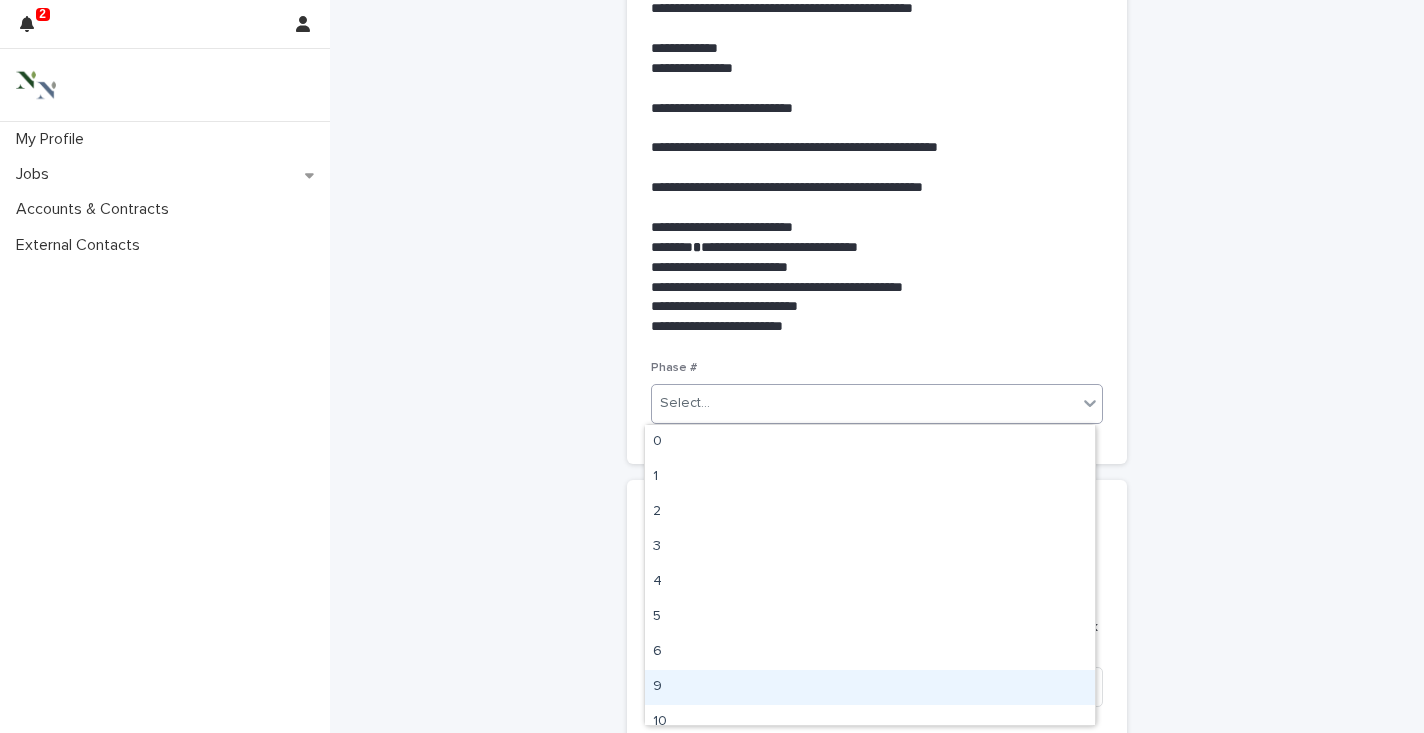 click on "9" at bounding box center [870, 687] 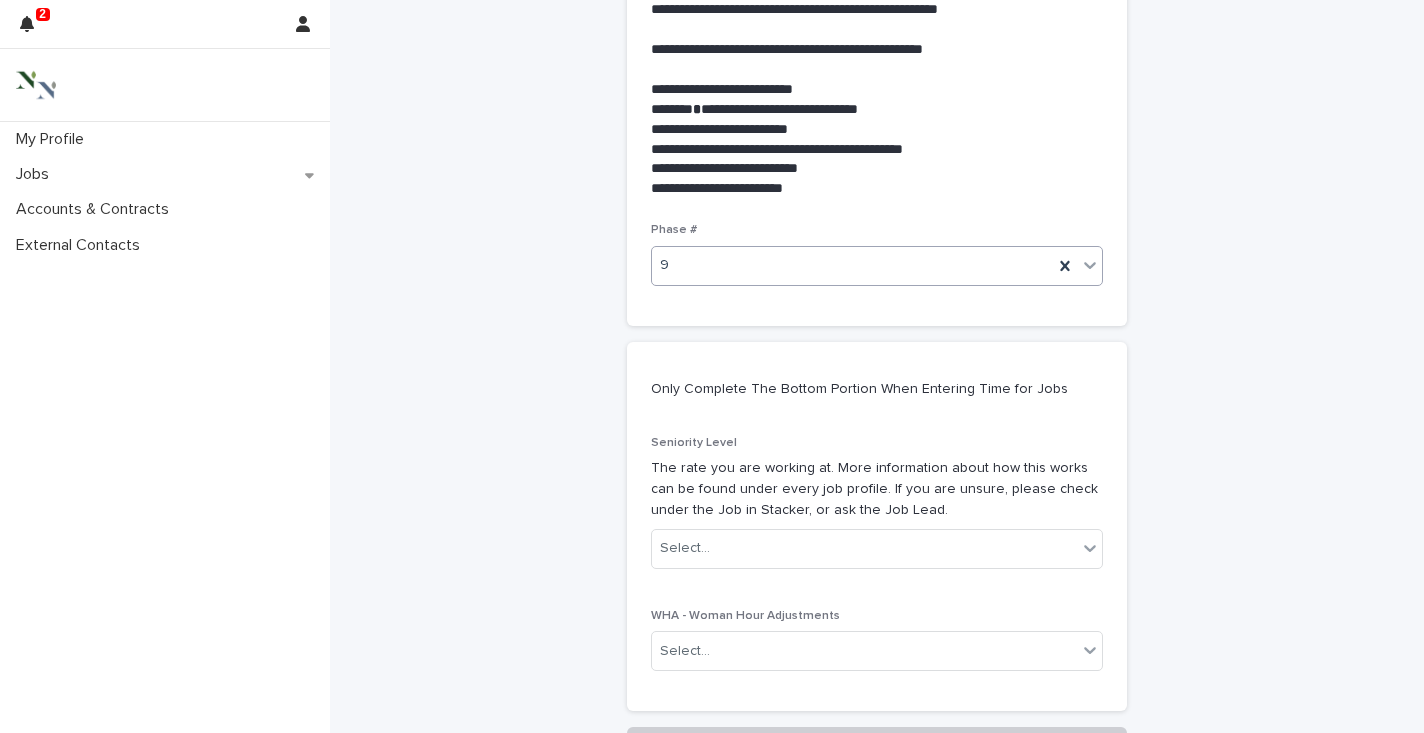 scroll, scrollTop: 920, scrollLeft: 0, axis: vertical 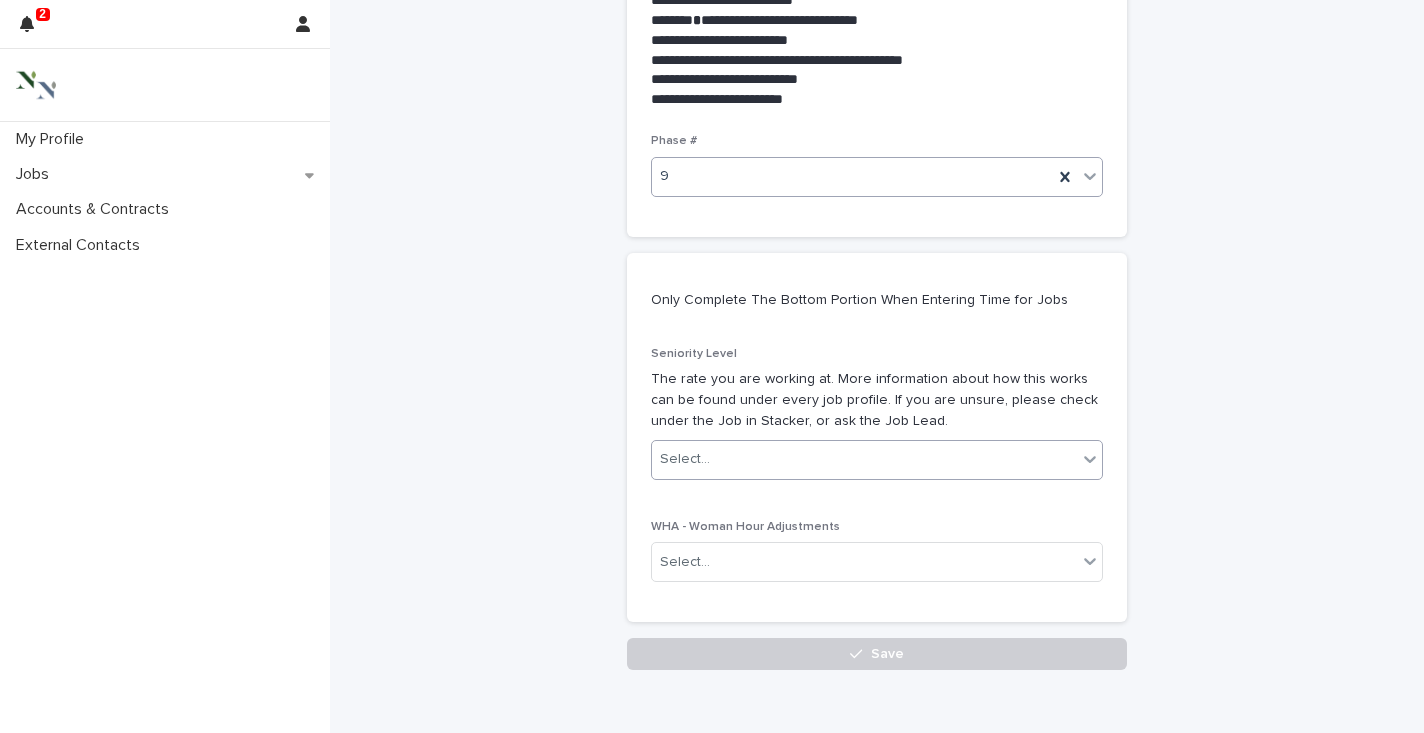 click on "Select..." at bounding box center [685, 459] 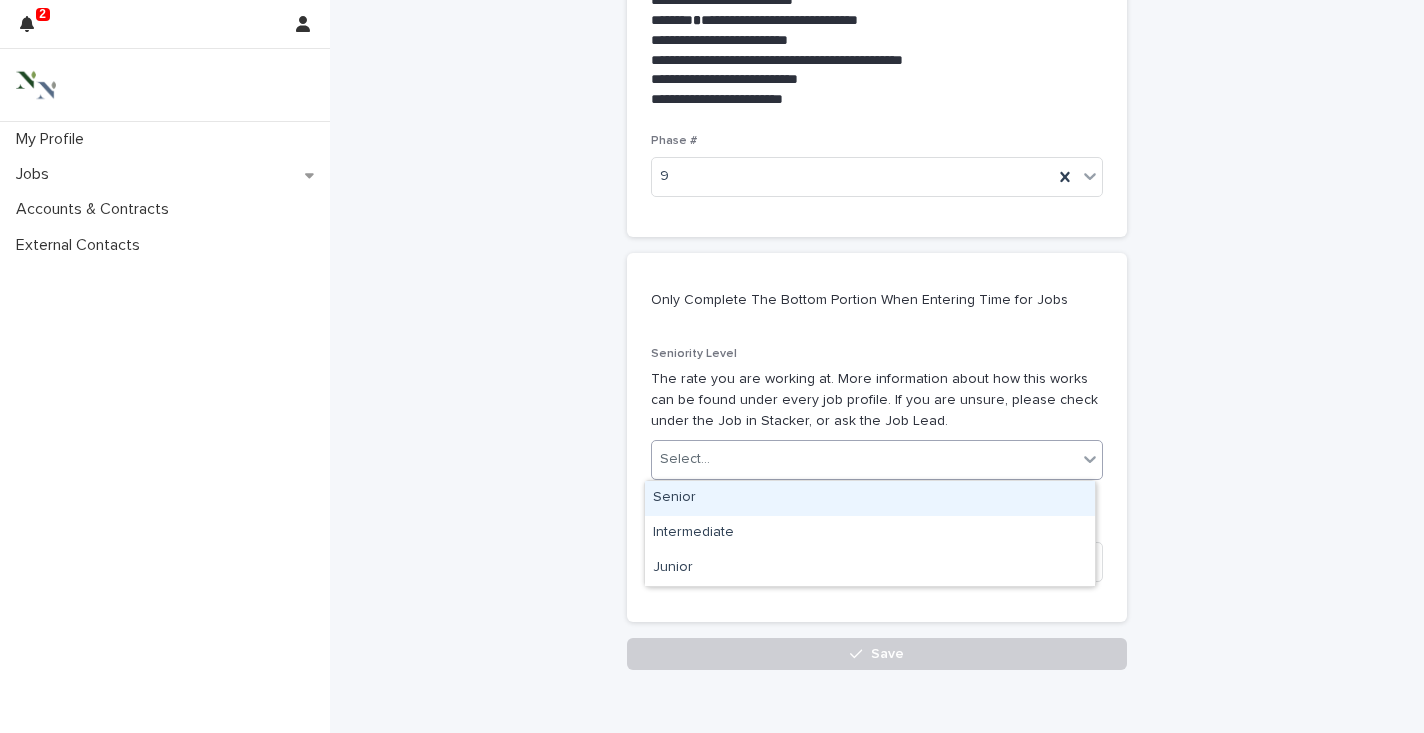 click on "**********" at bounding box center (877, -124) 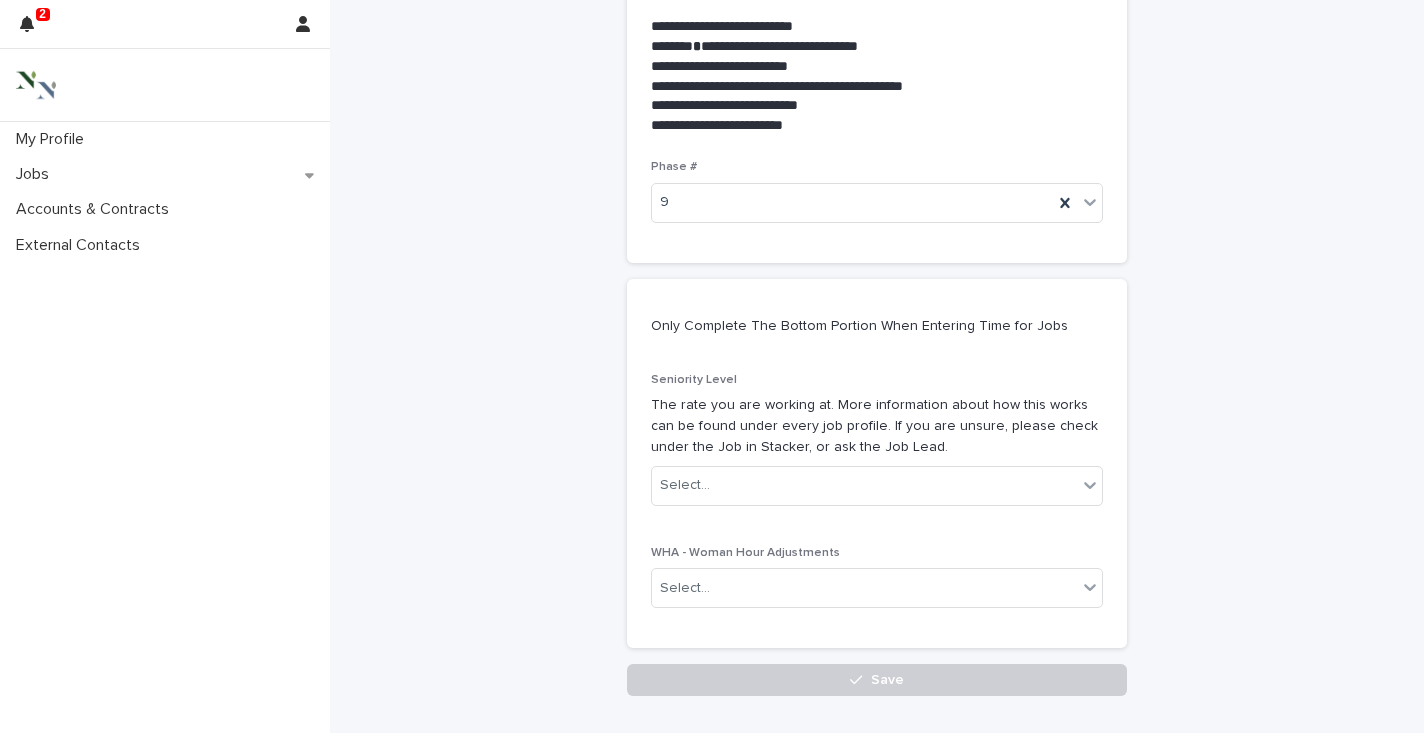 scroll, scrollTop: 1005, scrollLeft: 0, axis: vertical 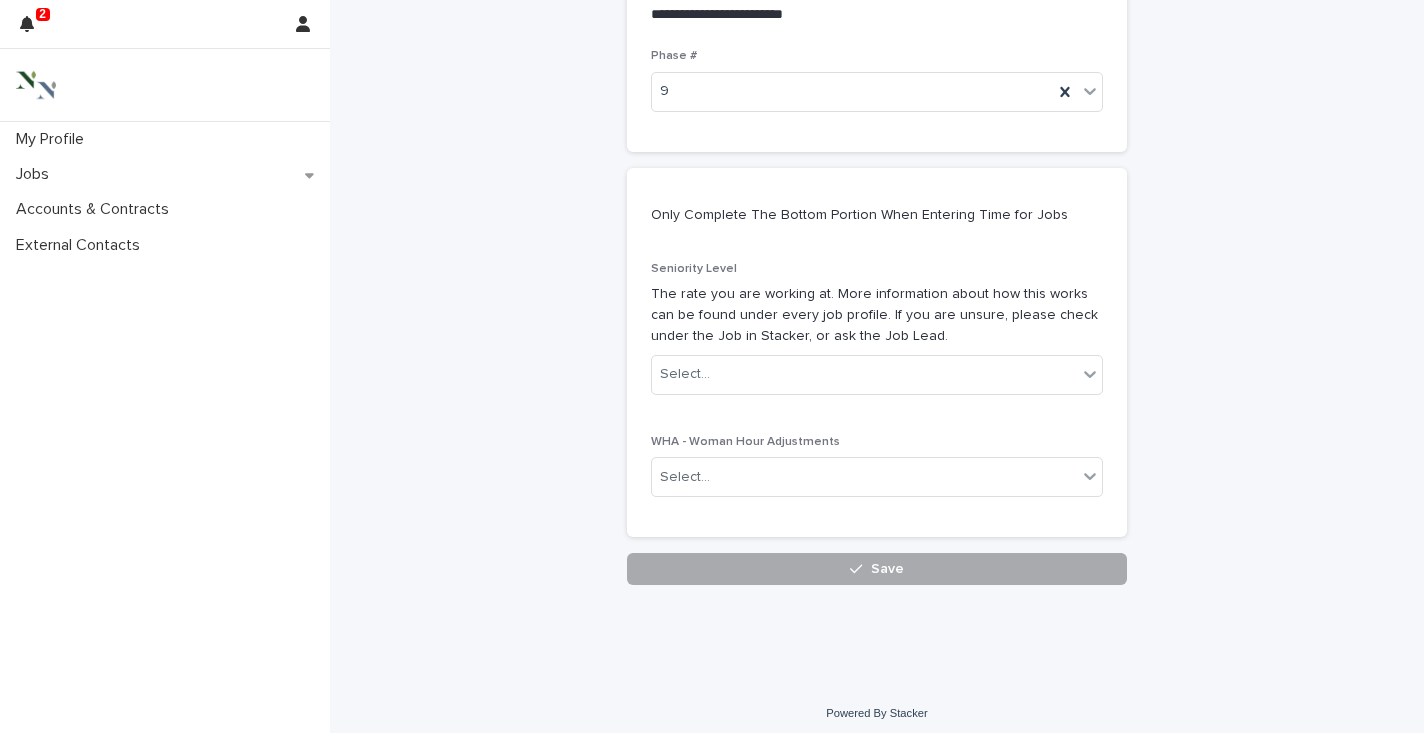 click on "Save" at bounding box center (877, 569) 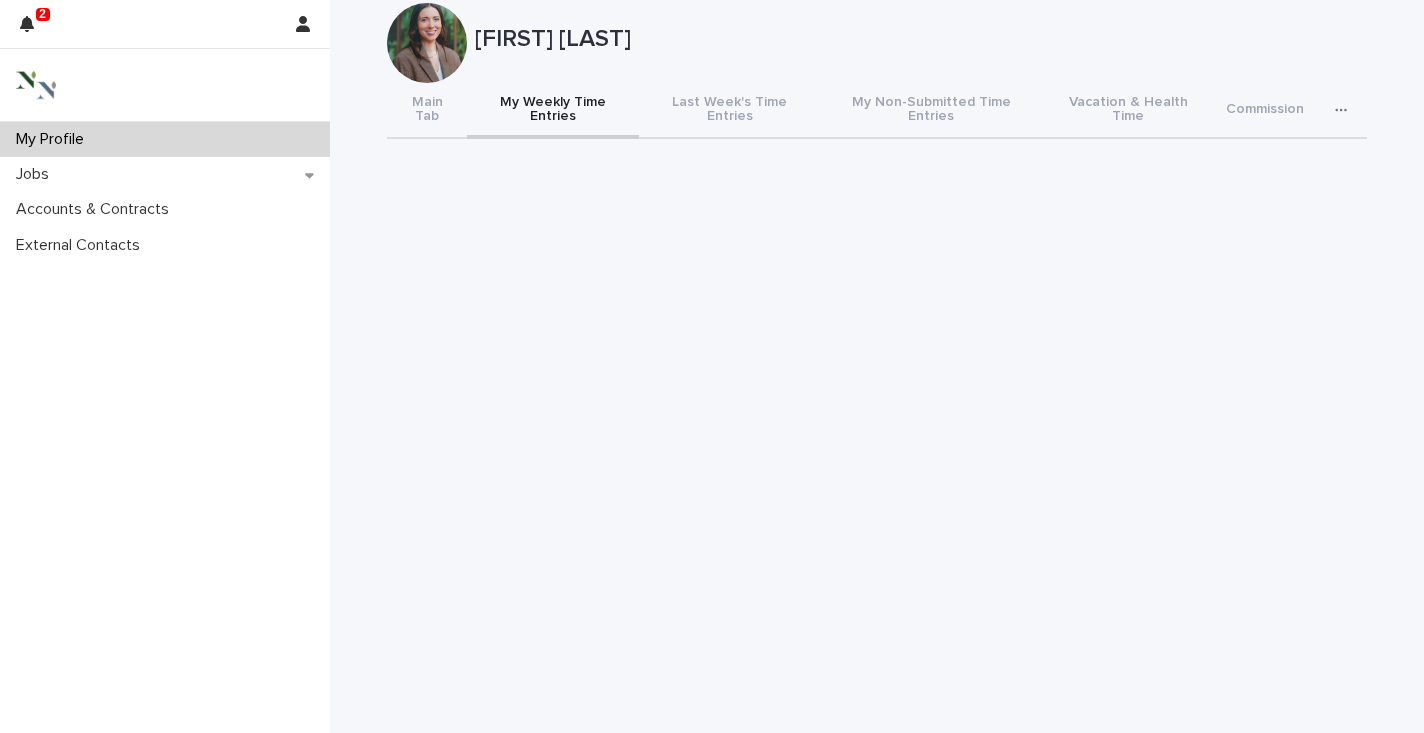 scroll, scrollTop: 35, scrollLeft: 0, axis: vertical 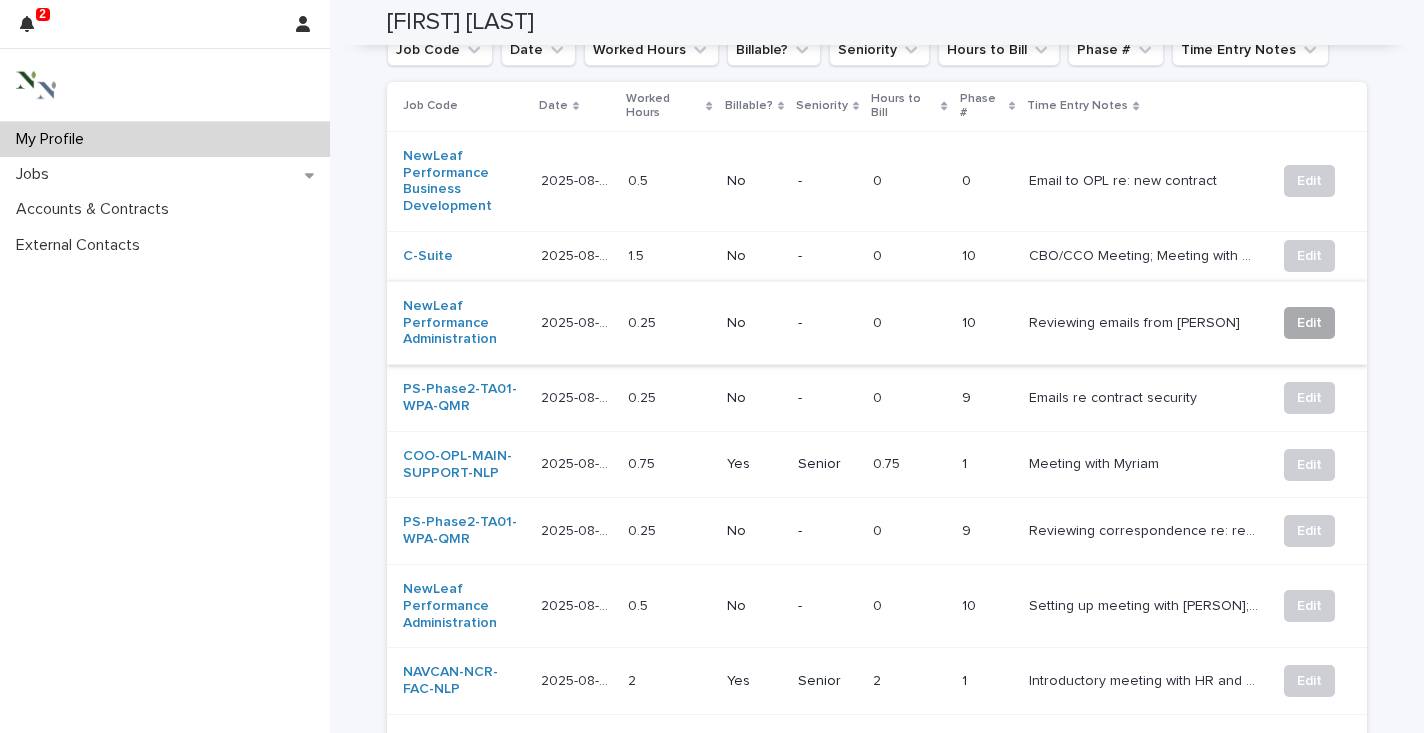 click on "Edit" at bounding box center [1309, 323] 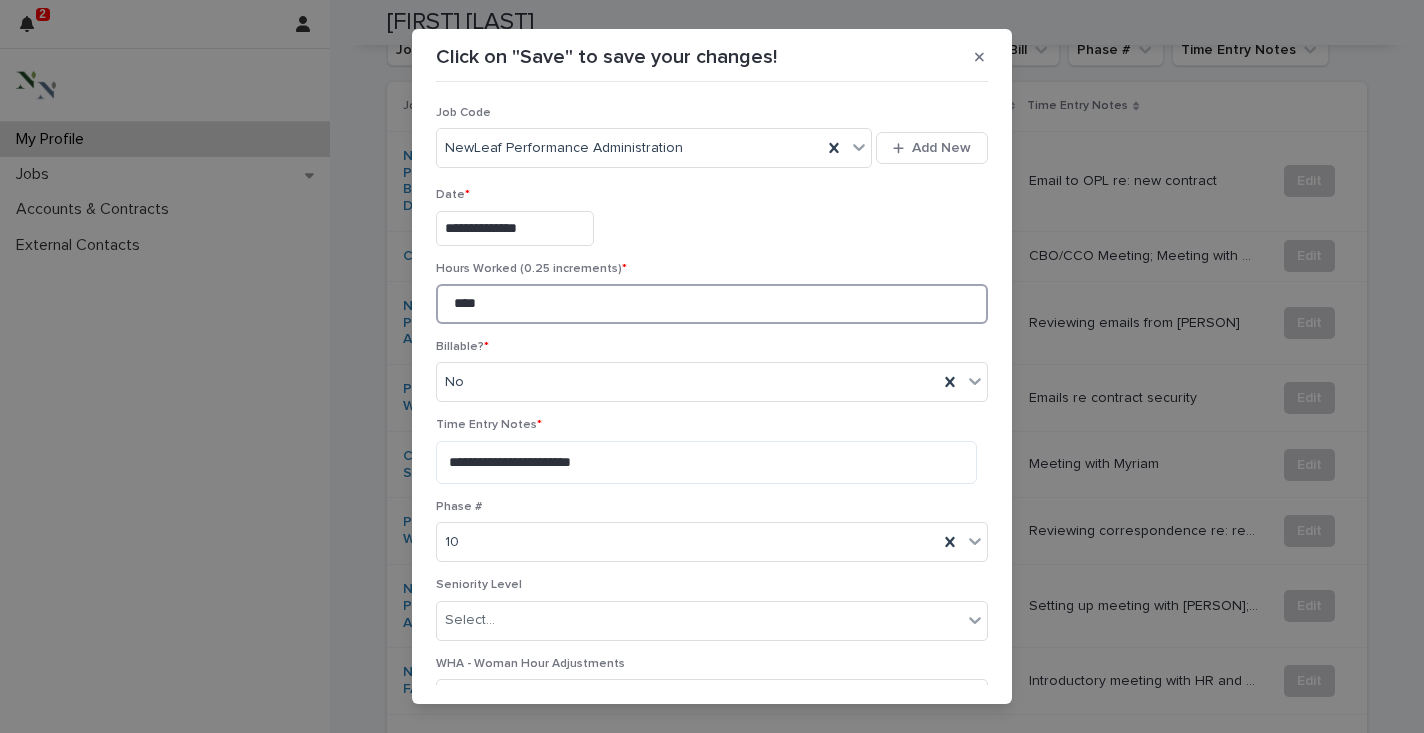 drag, startPoint x: 486, startPoint y: 300, endPoint x: 113, endPoint y: 211, distance: 383.47098 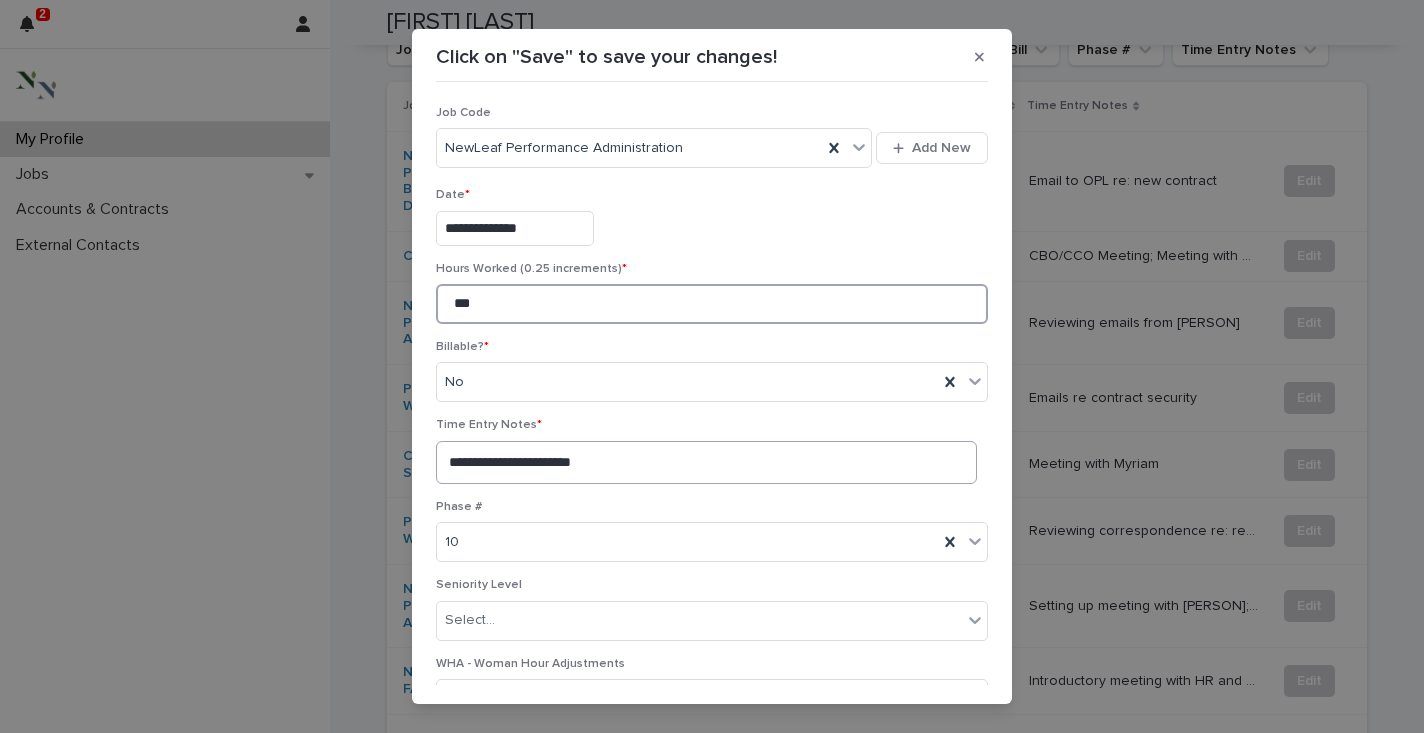 type on "***" 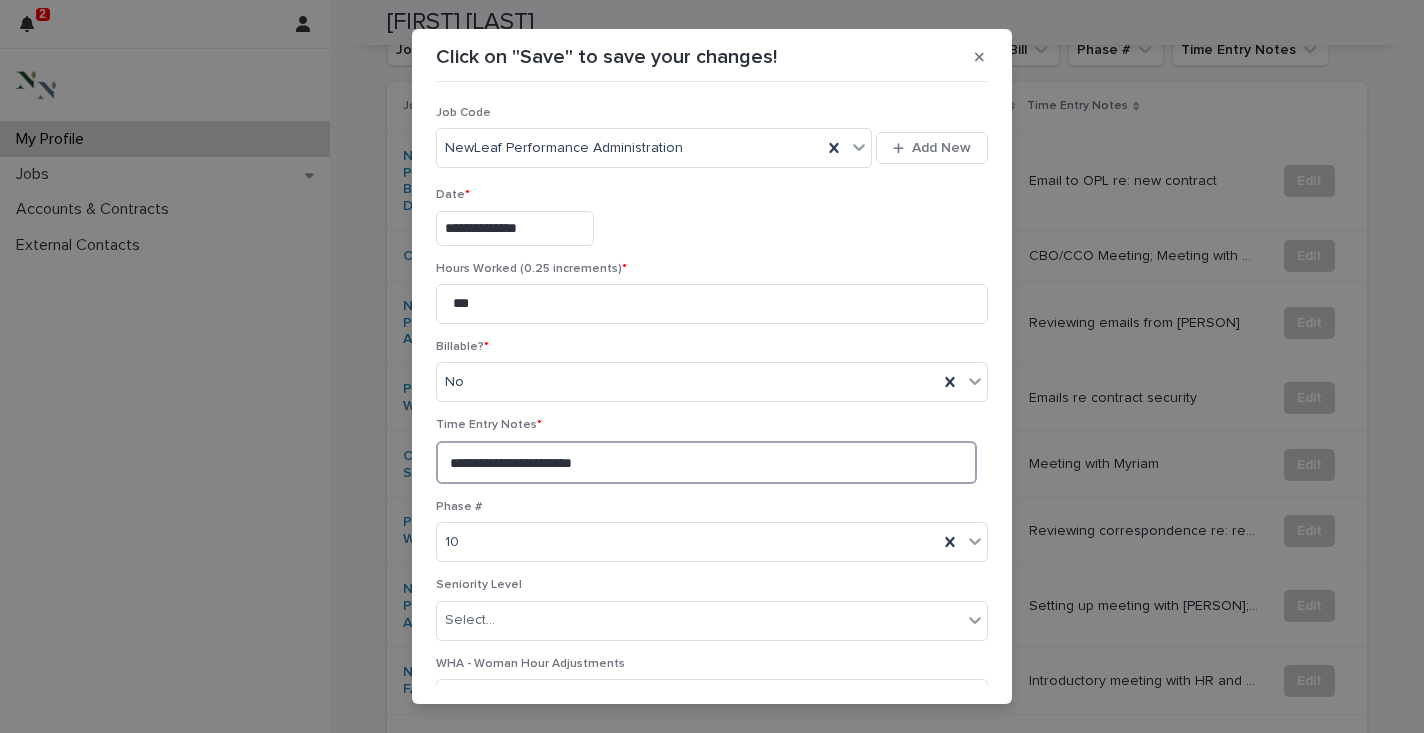 click on "**********" at bounding box center [706, 462] 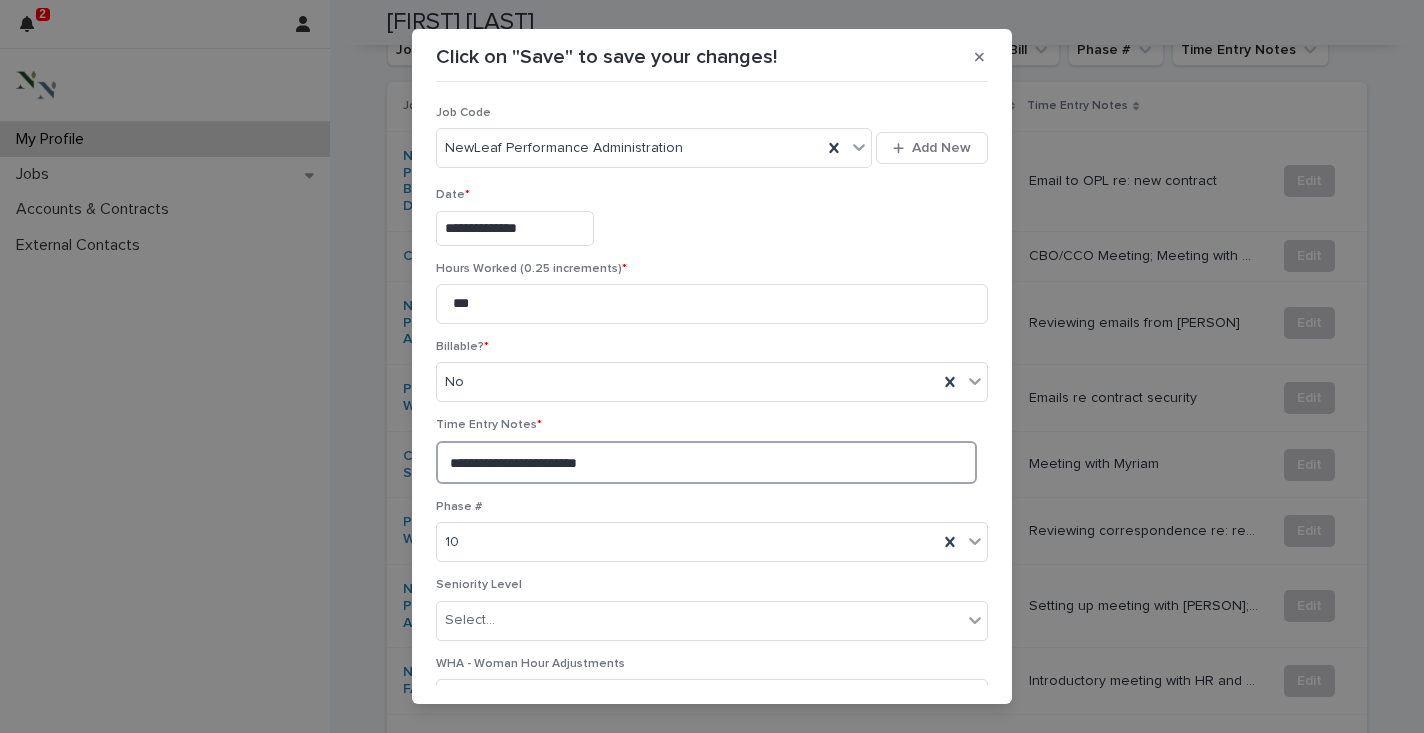 type on "**********" 